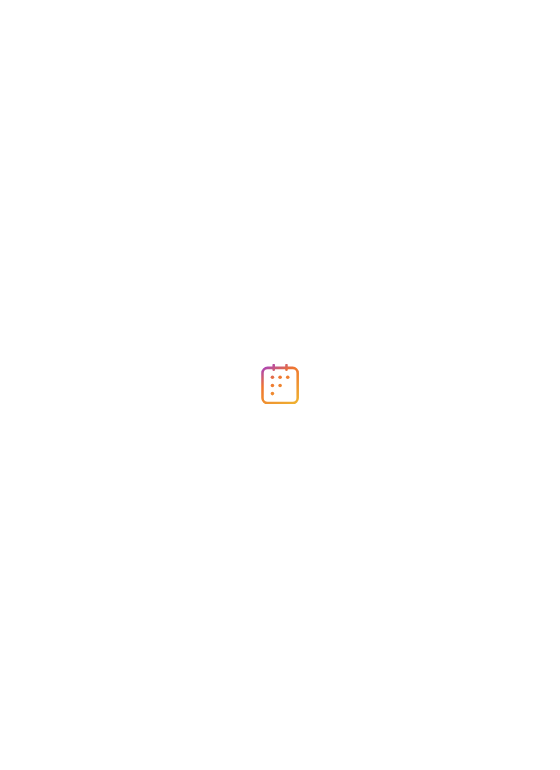 scroll, scrollTop: 0, scrollLeft: 0, axis: both 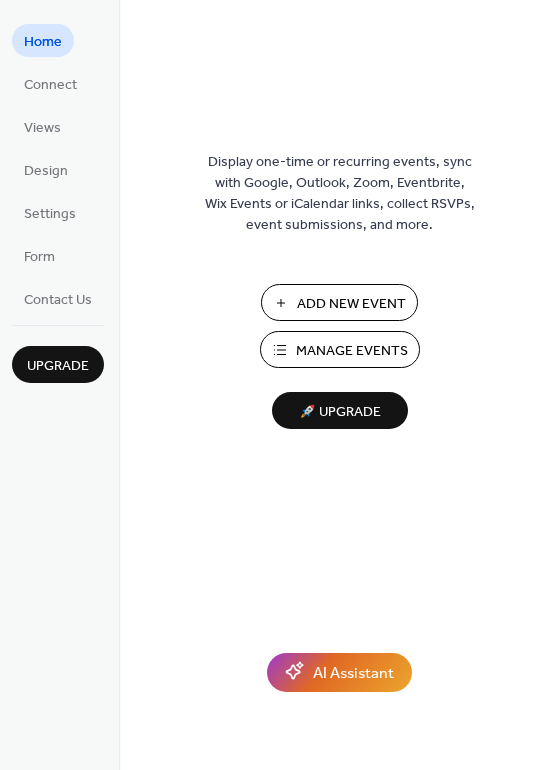 click on "Add New Event" at bounding box center (351, 304) 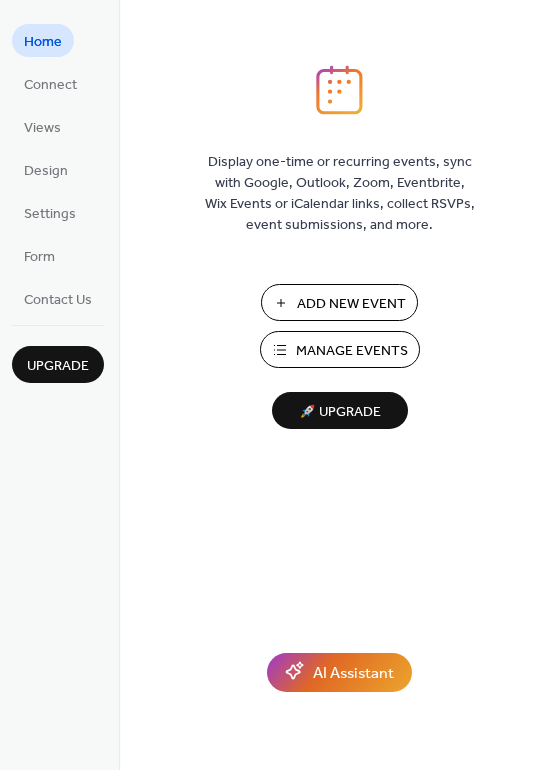 click on "Manage Events" at bounding box center (352, 351) 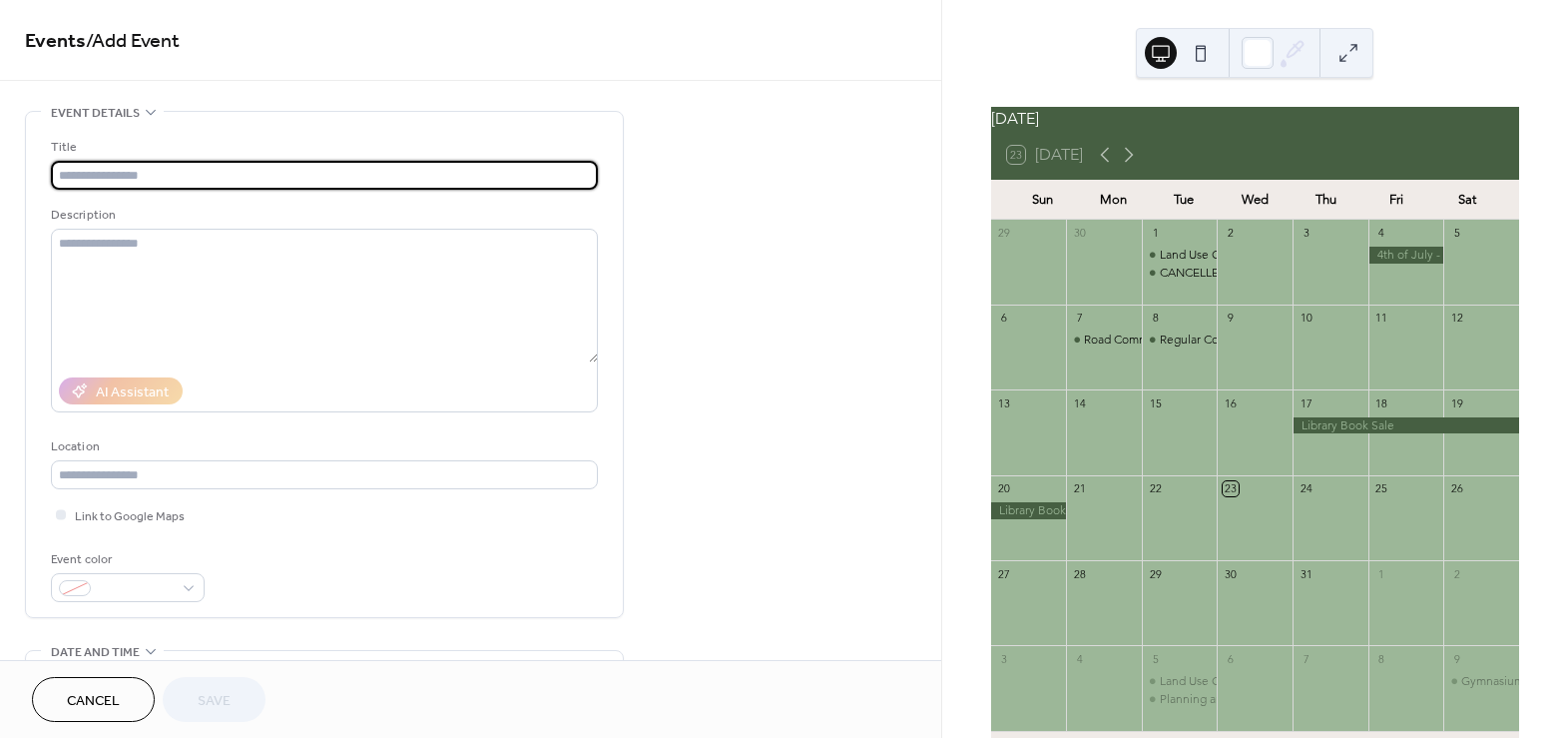 scroll, scrollTop: 0, scrollLeft: 0, axis: both 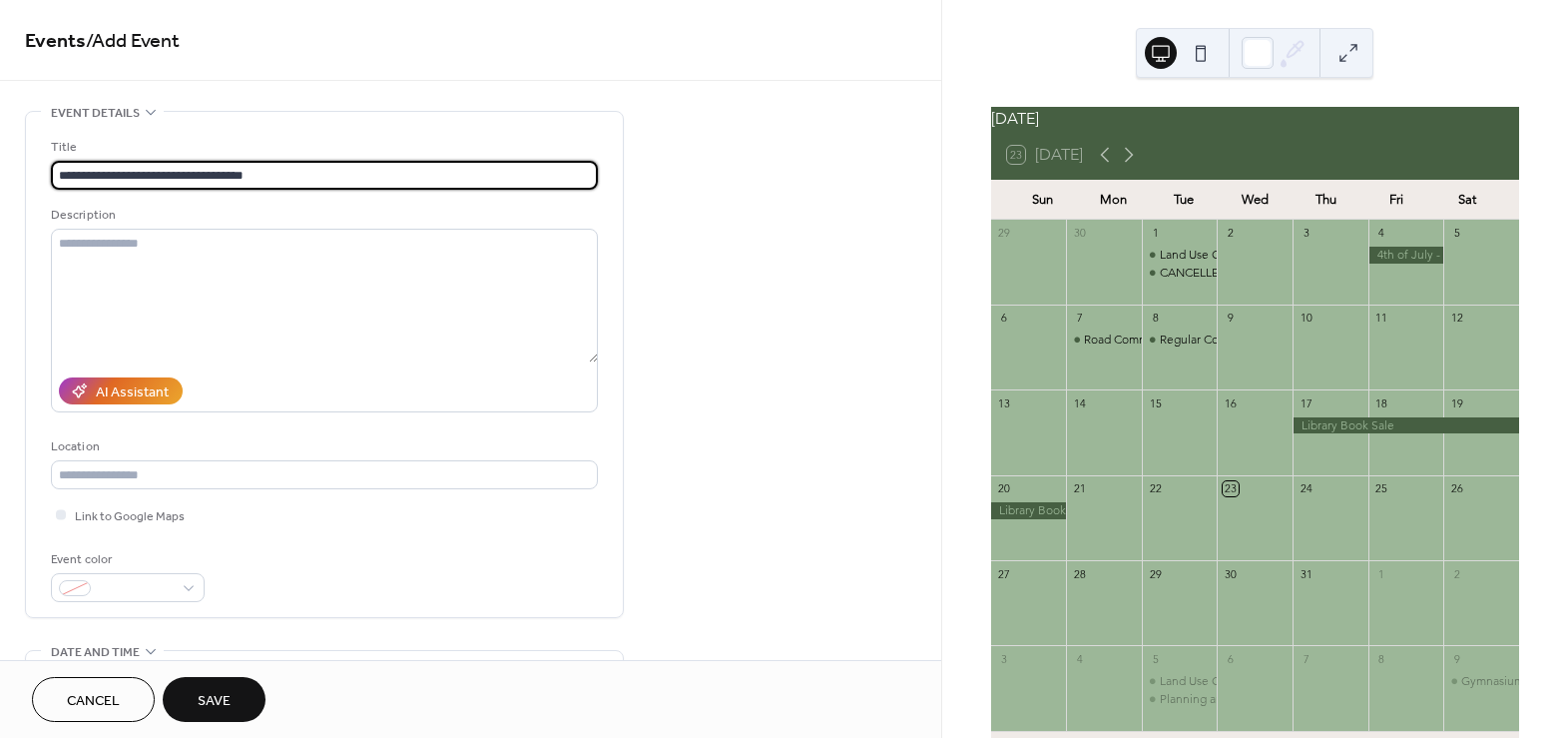 drag, startPoint x: 133, startPoint y: 173, endPoint x: 410, endPoint y: 173, distance: 277 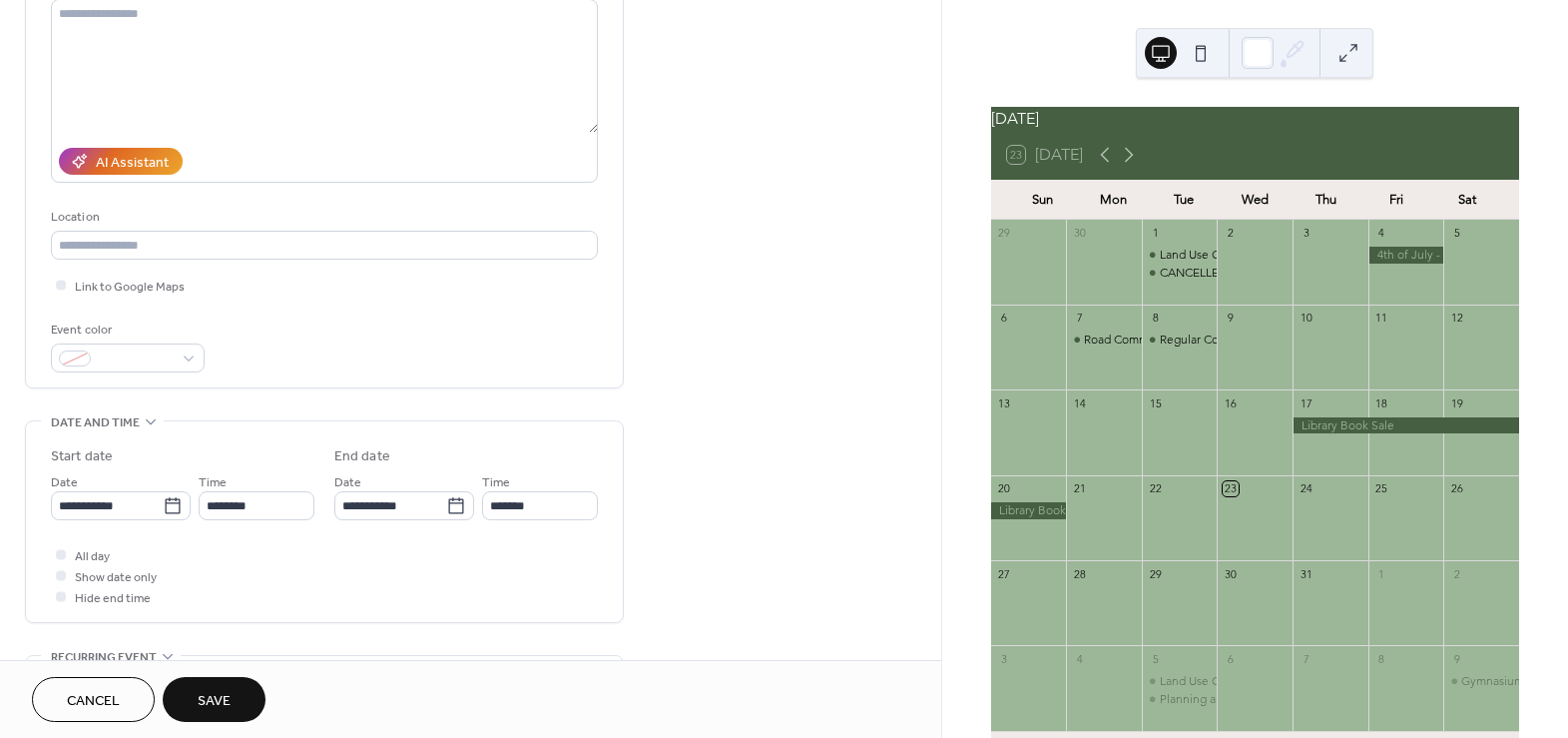 scroll, scrollTop: 272, scrollLeft: 0, axis: vertical 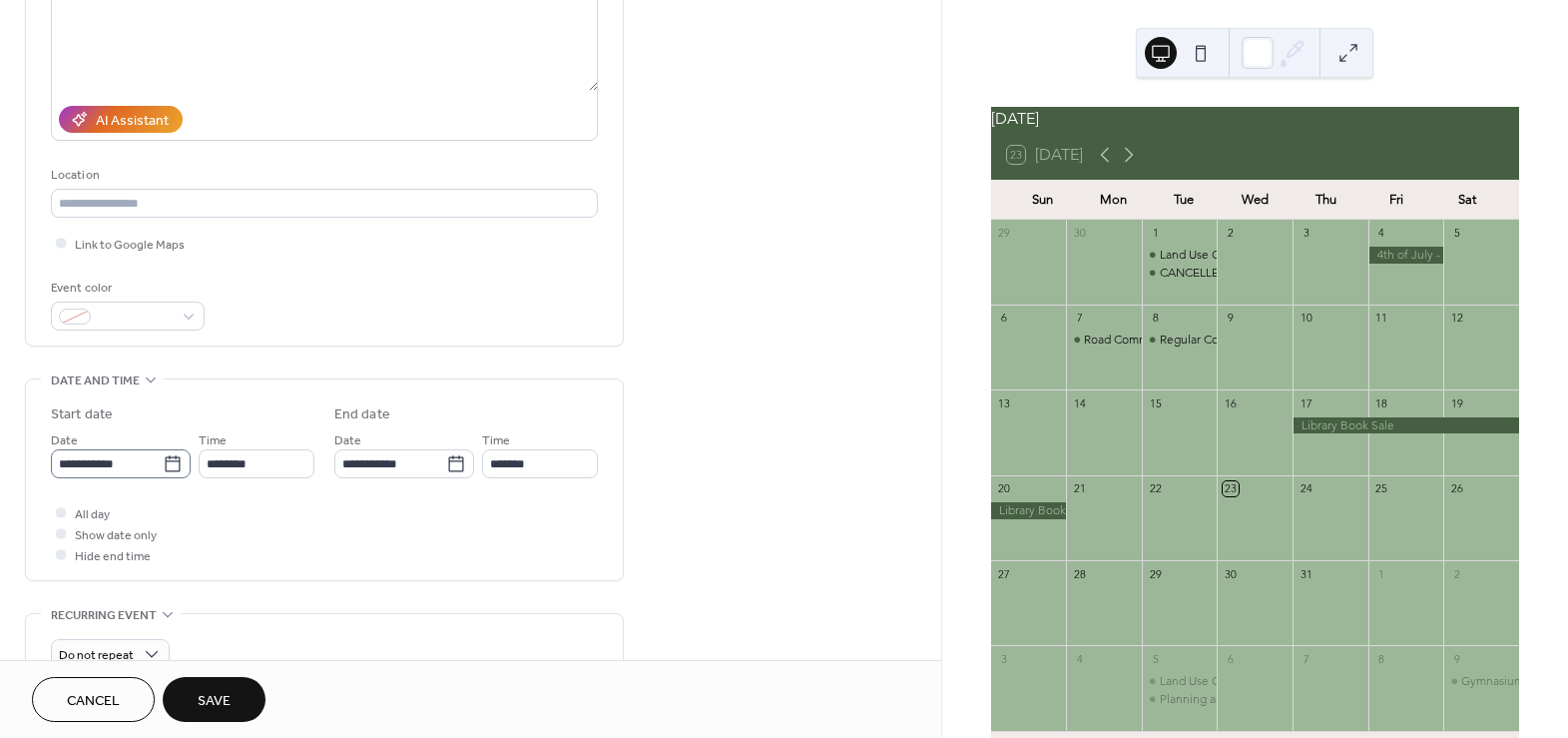 type on "**********" 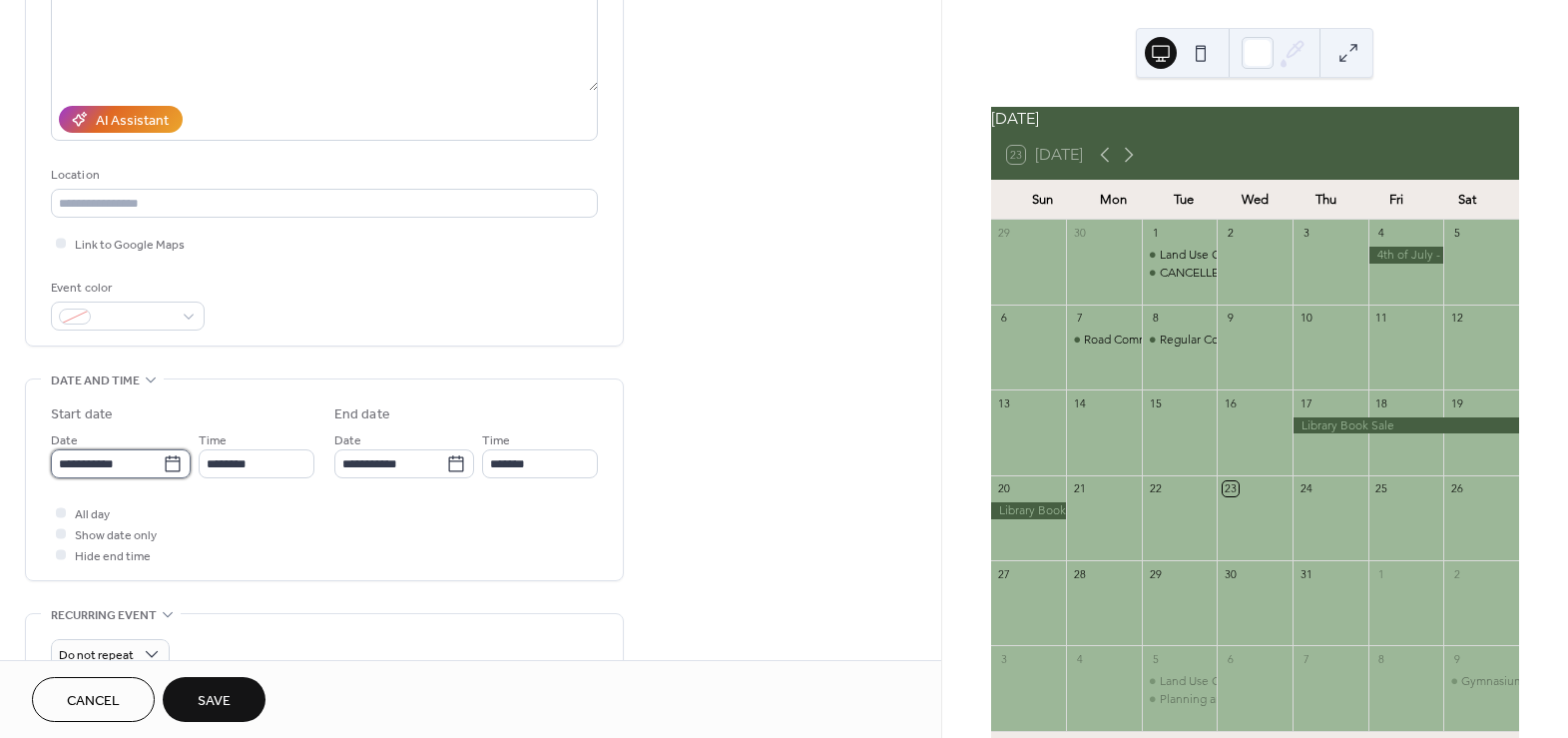 click on "**********" at bounding box center (107, 463) 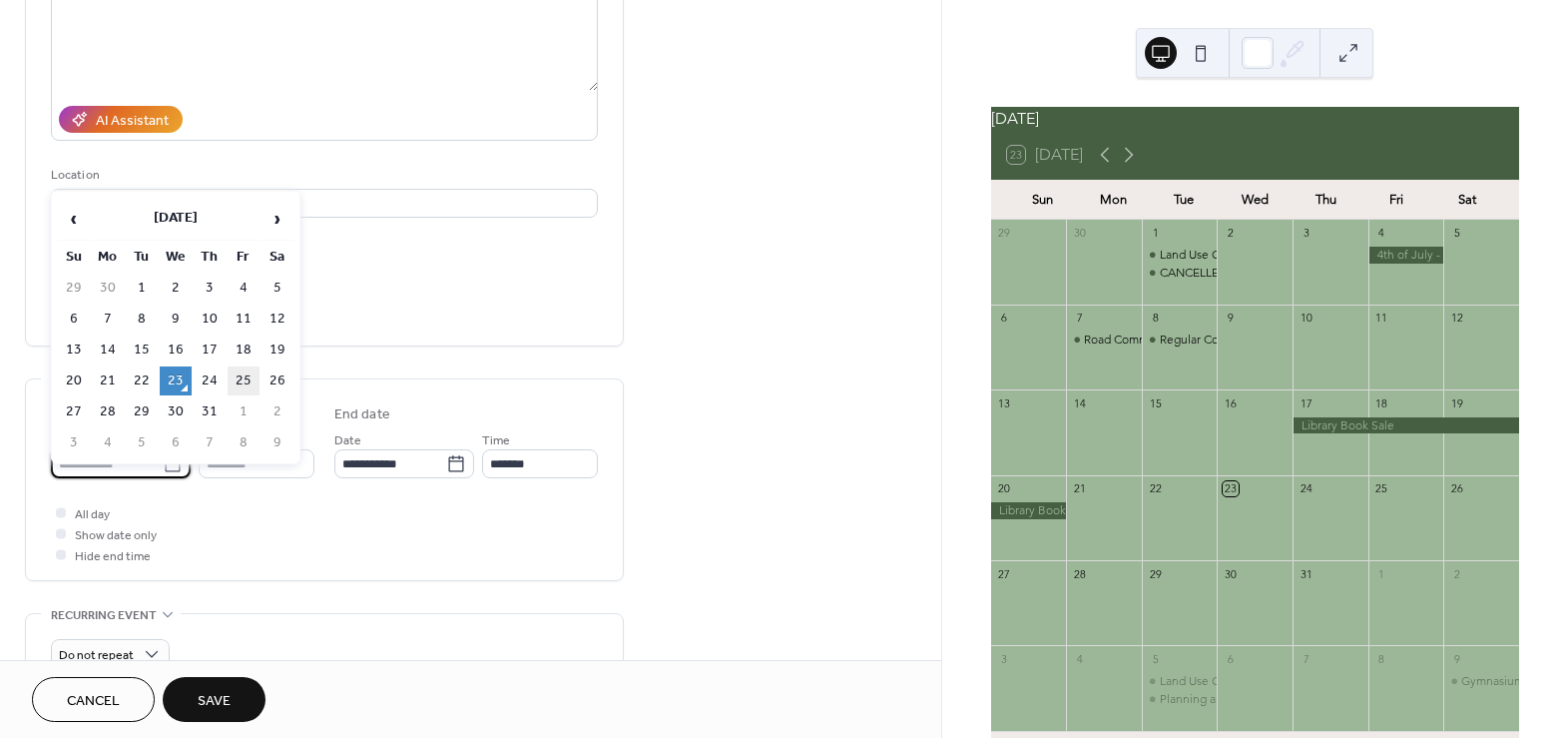 click on "25" at bounding box center [244, 380] 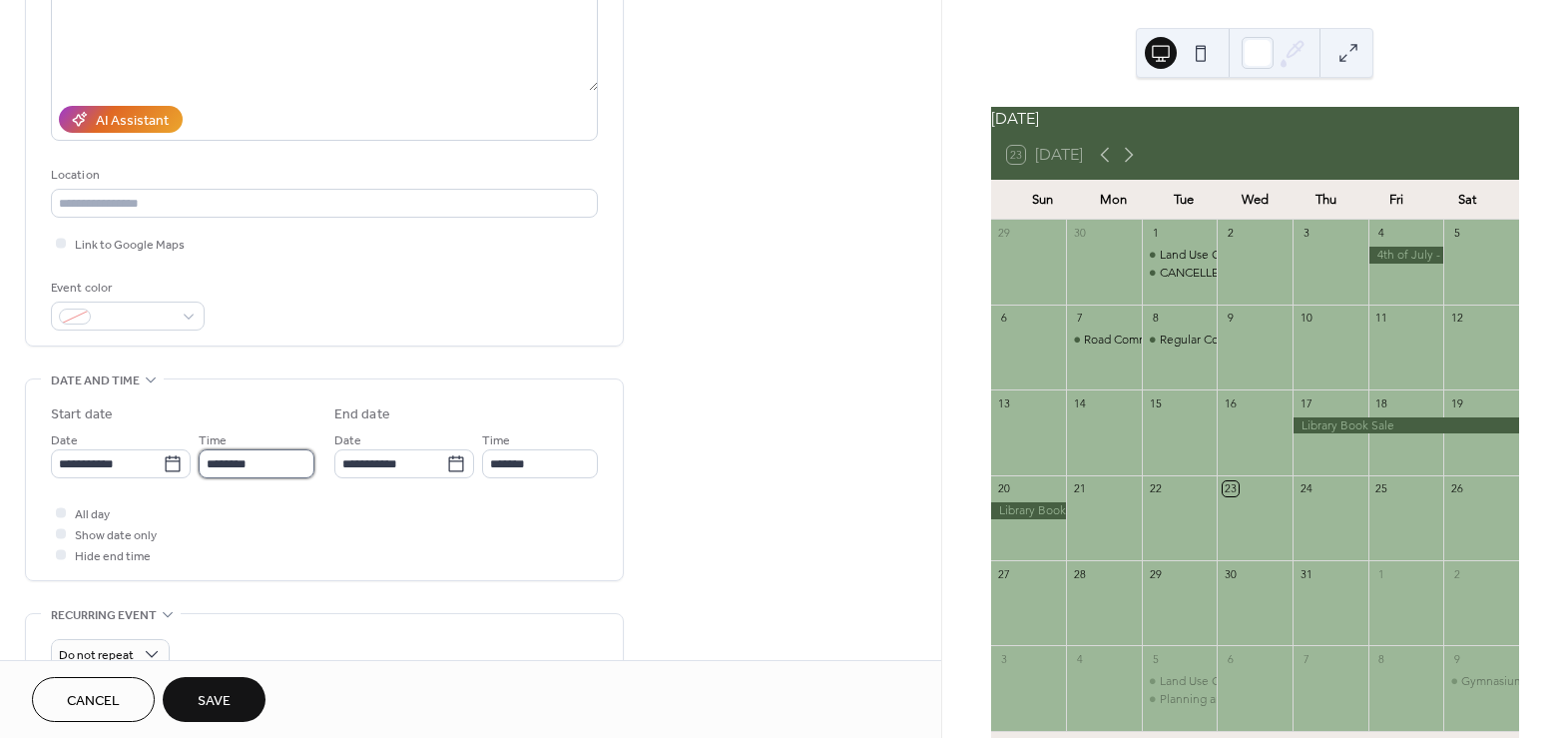 click on "********" at bounding box center (257, 463) 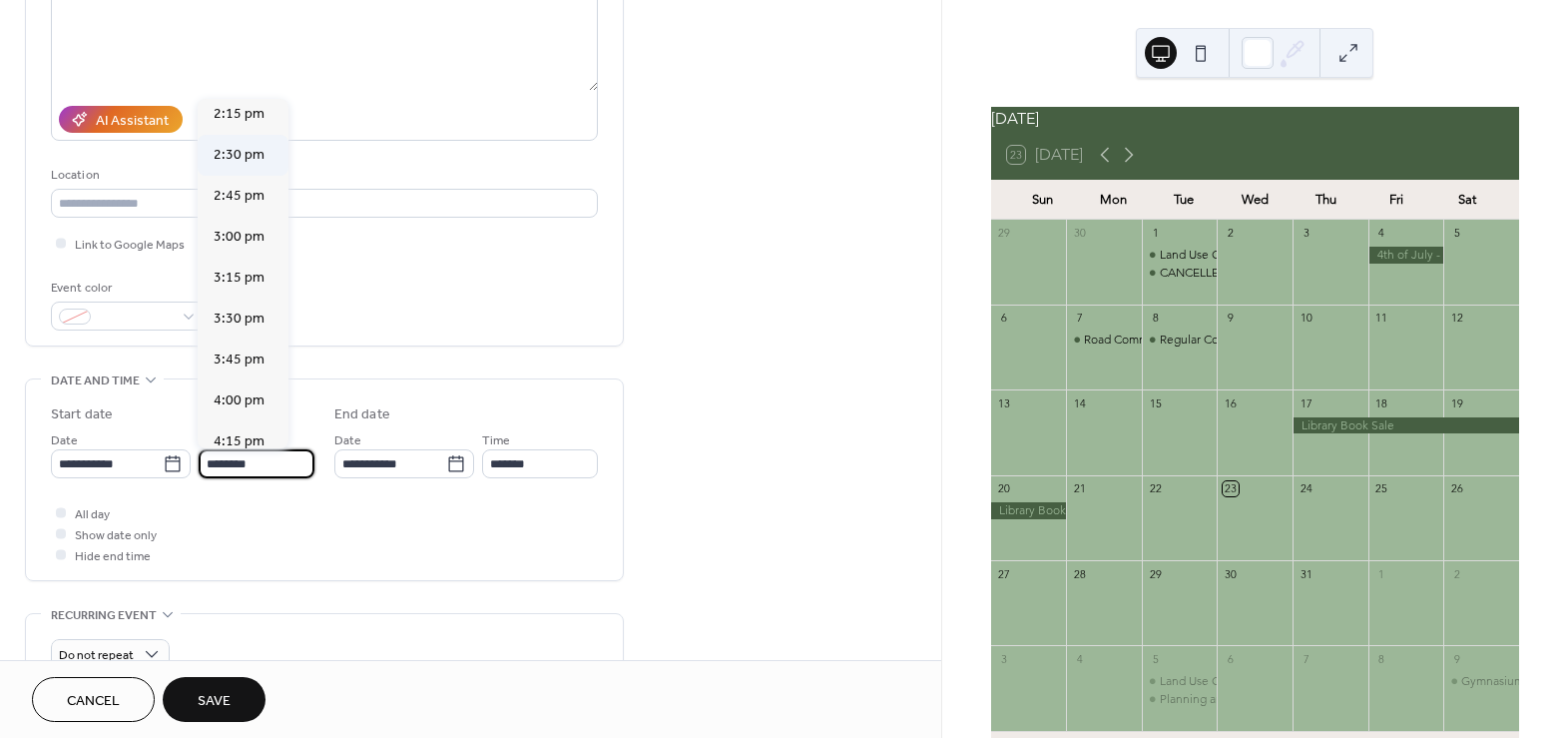 scroll, scrollTop: 2310, scrollLeft: 0, axis: vertical 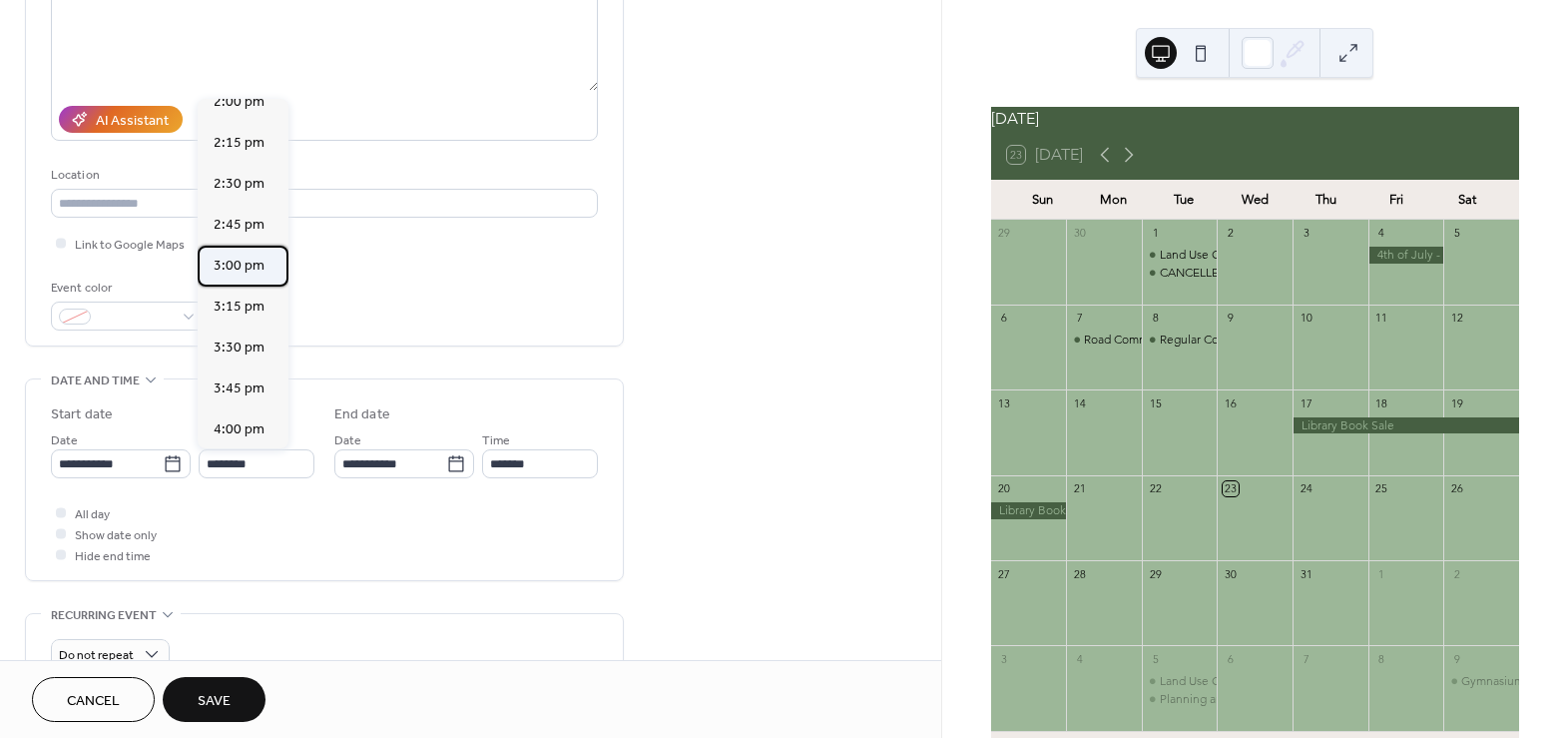 click on "3:00 pm" at bounding box center (239, 265) 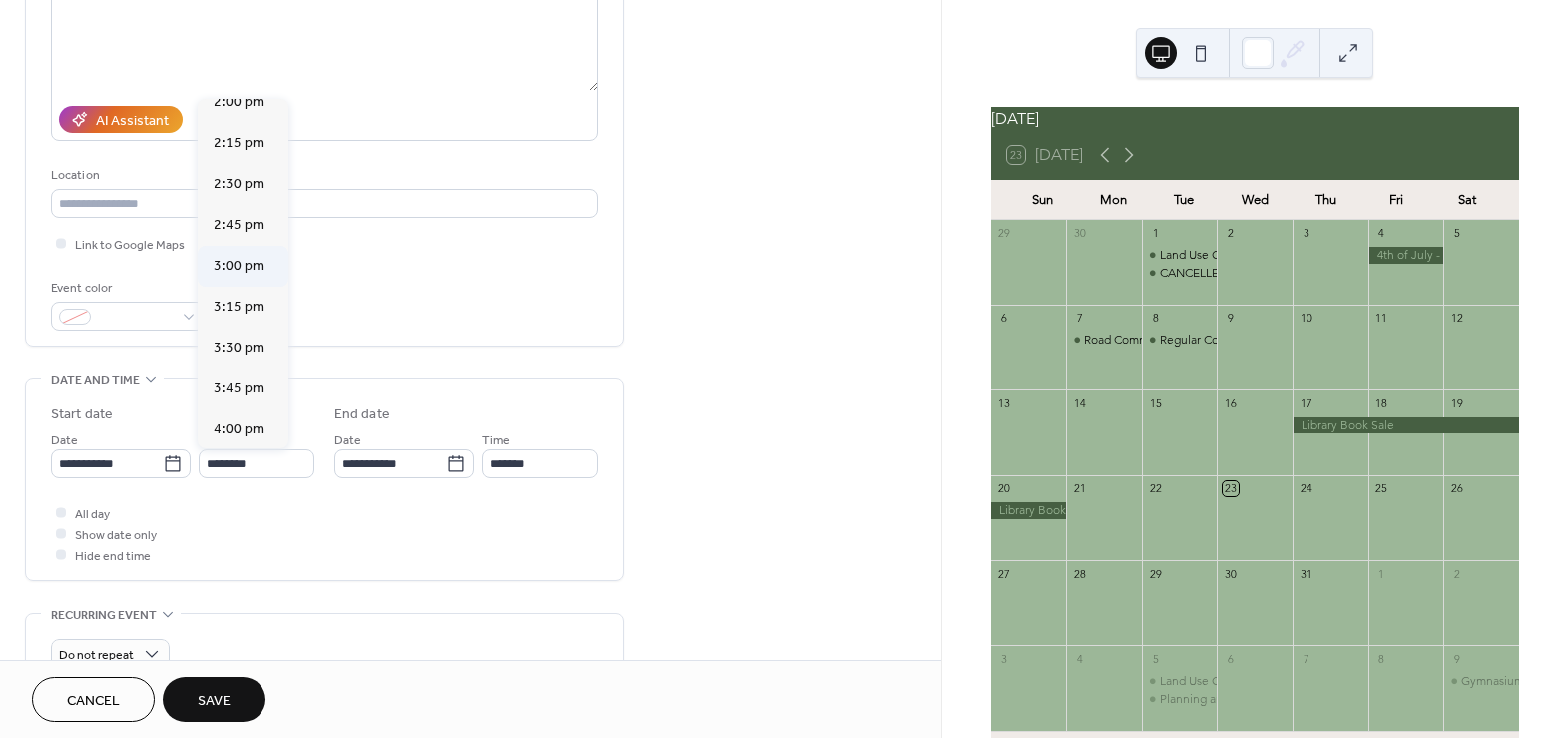 type on "*******" 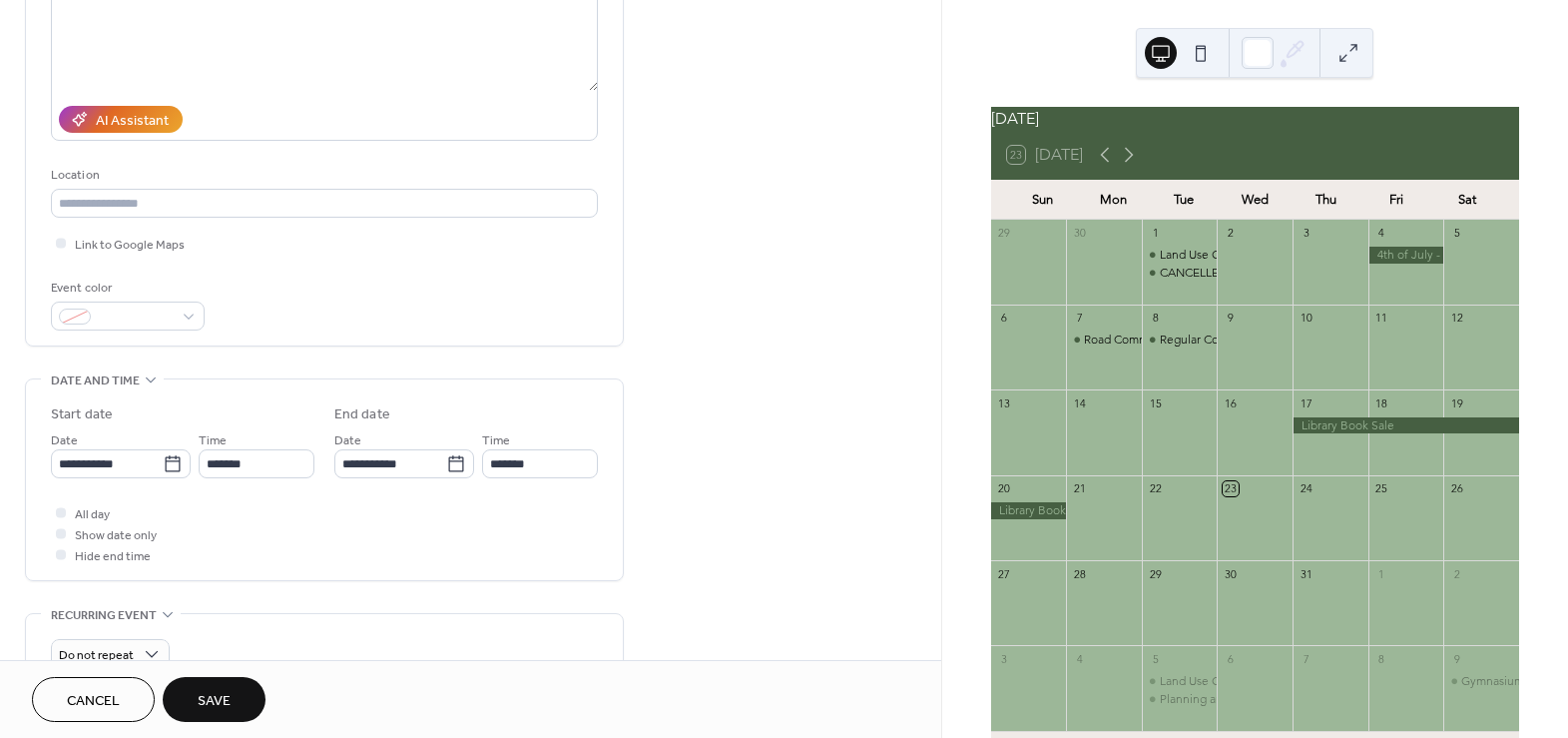 click on "Save" at bounding box center (214, 701) 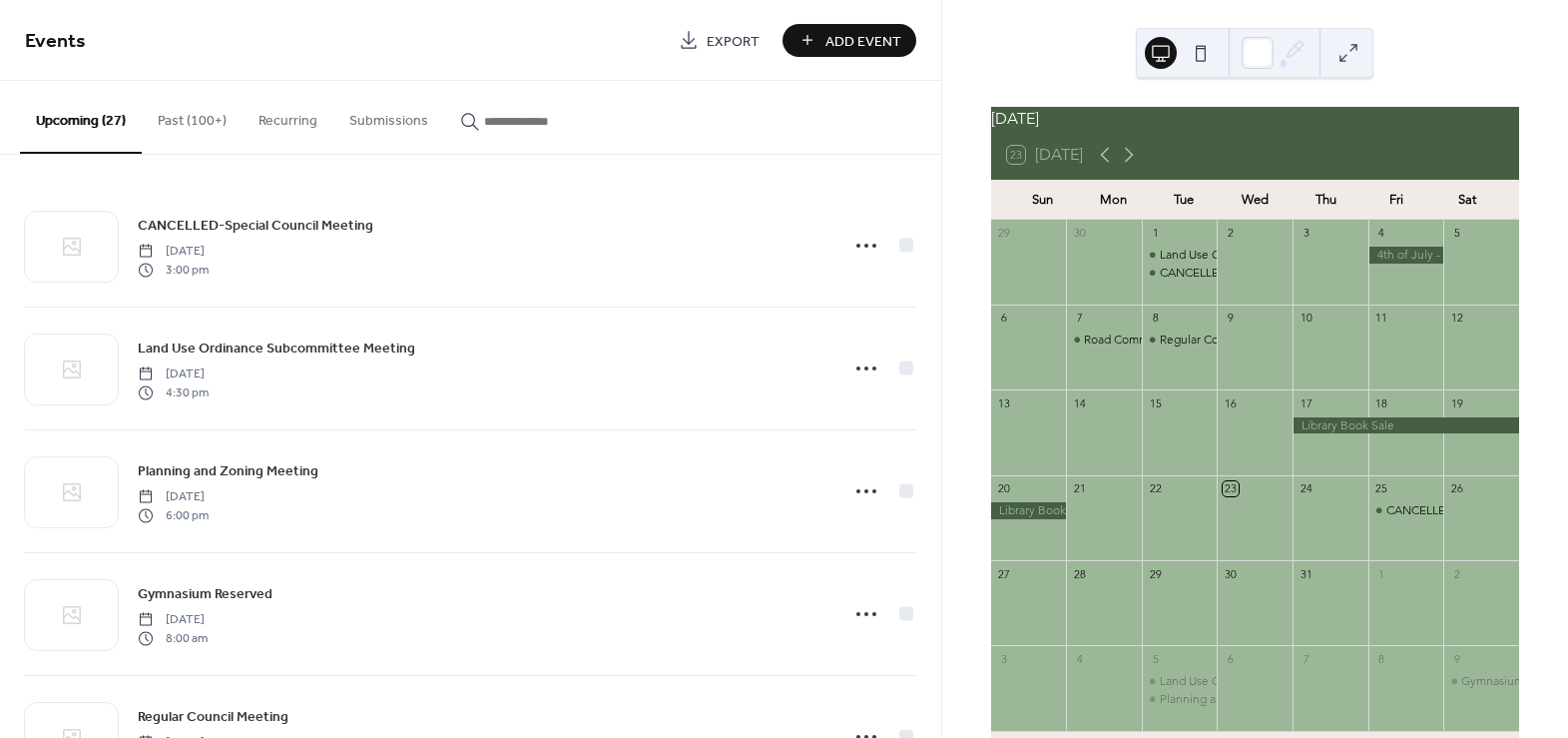 click on "Add Event" at bounding box center [863, 41] 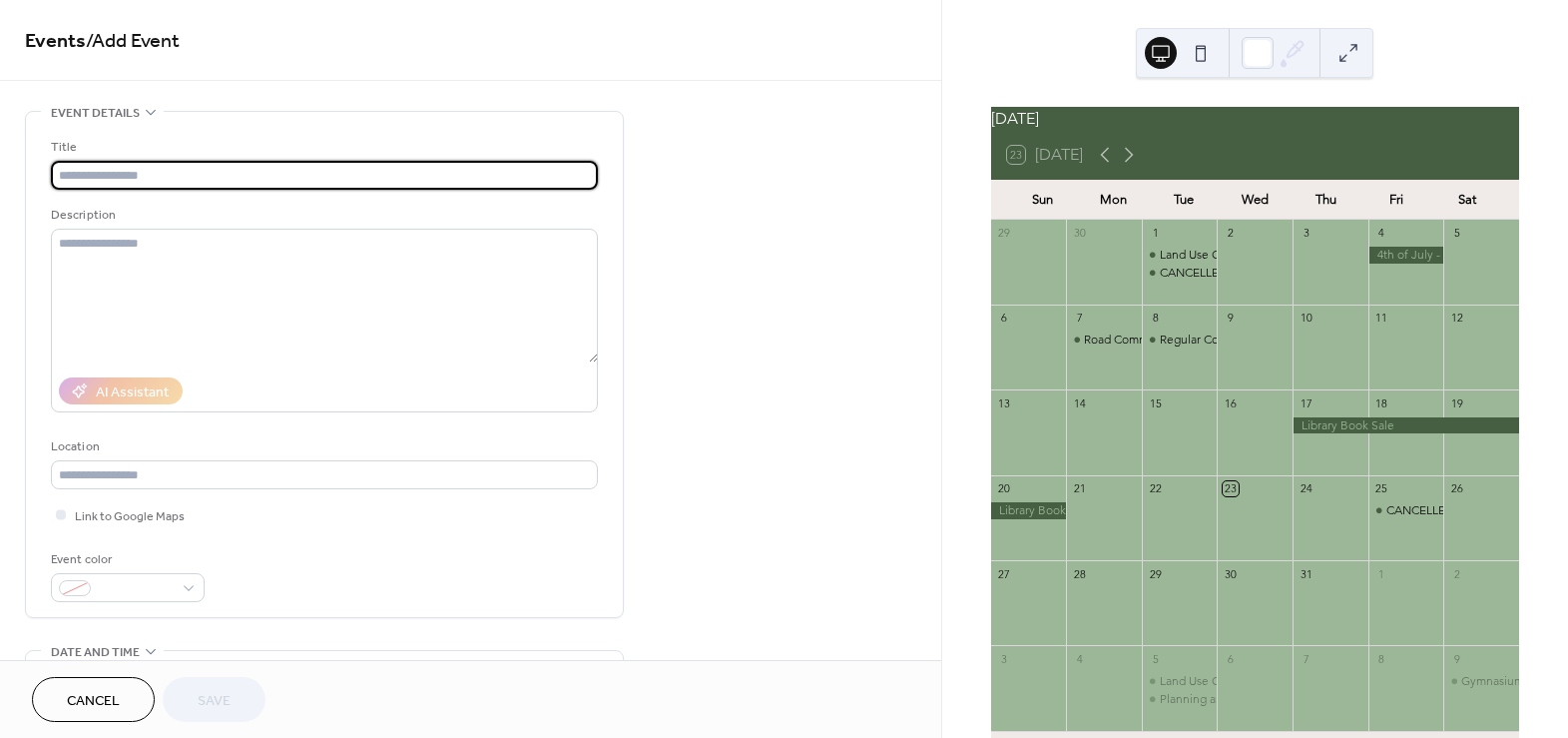 click at bounding box center (324, 175) 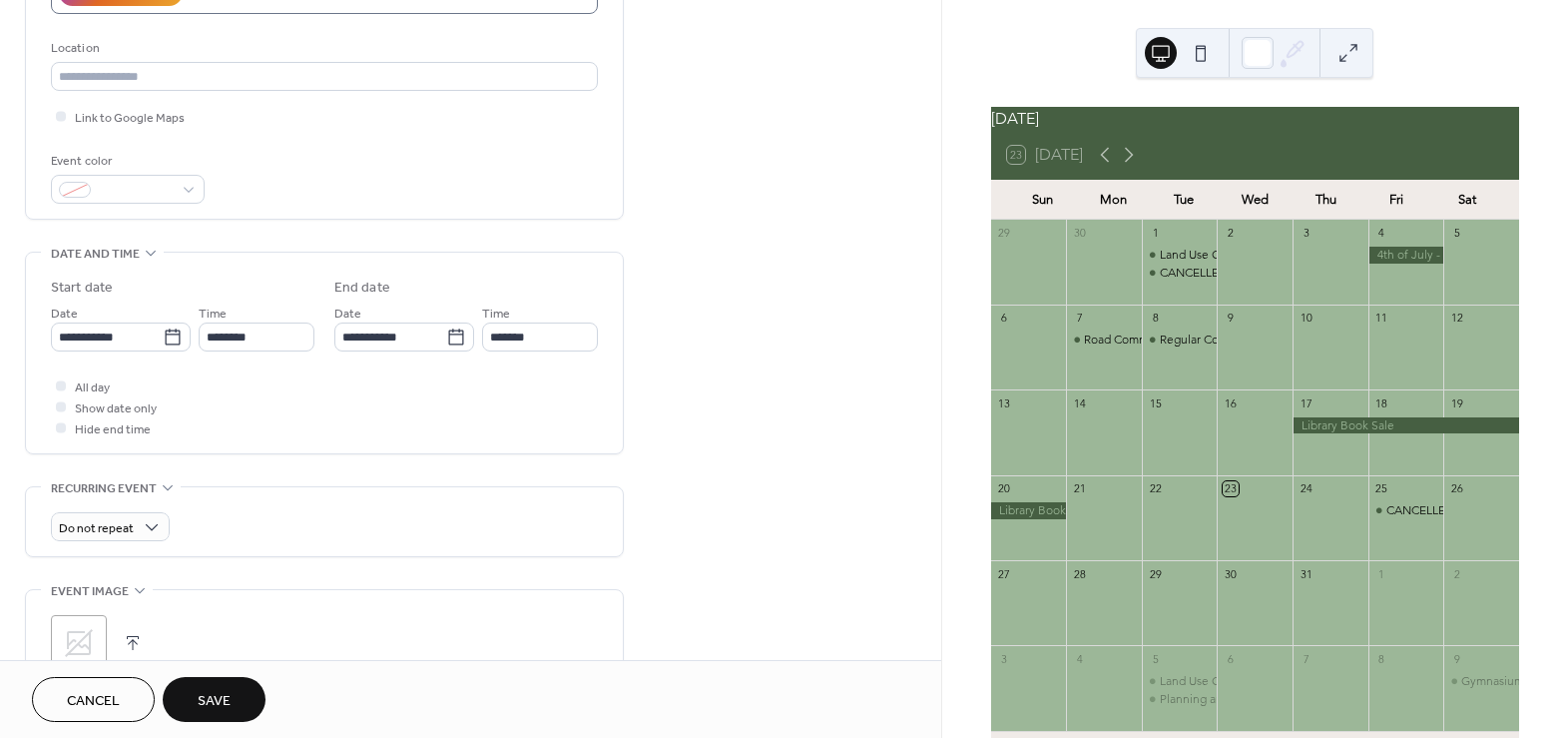 scroll, scrollTop: 544, scrollLeft: 0, axis: vertical 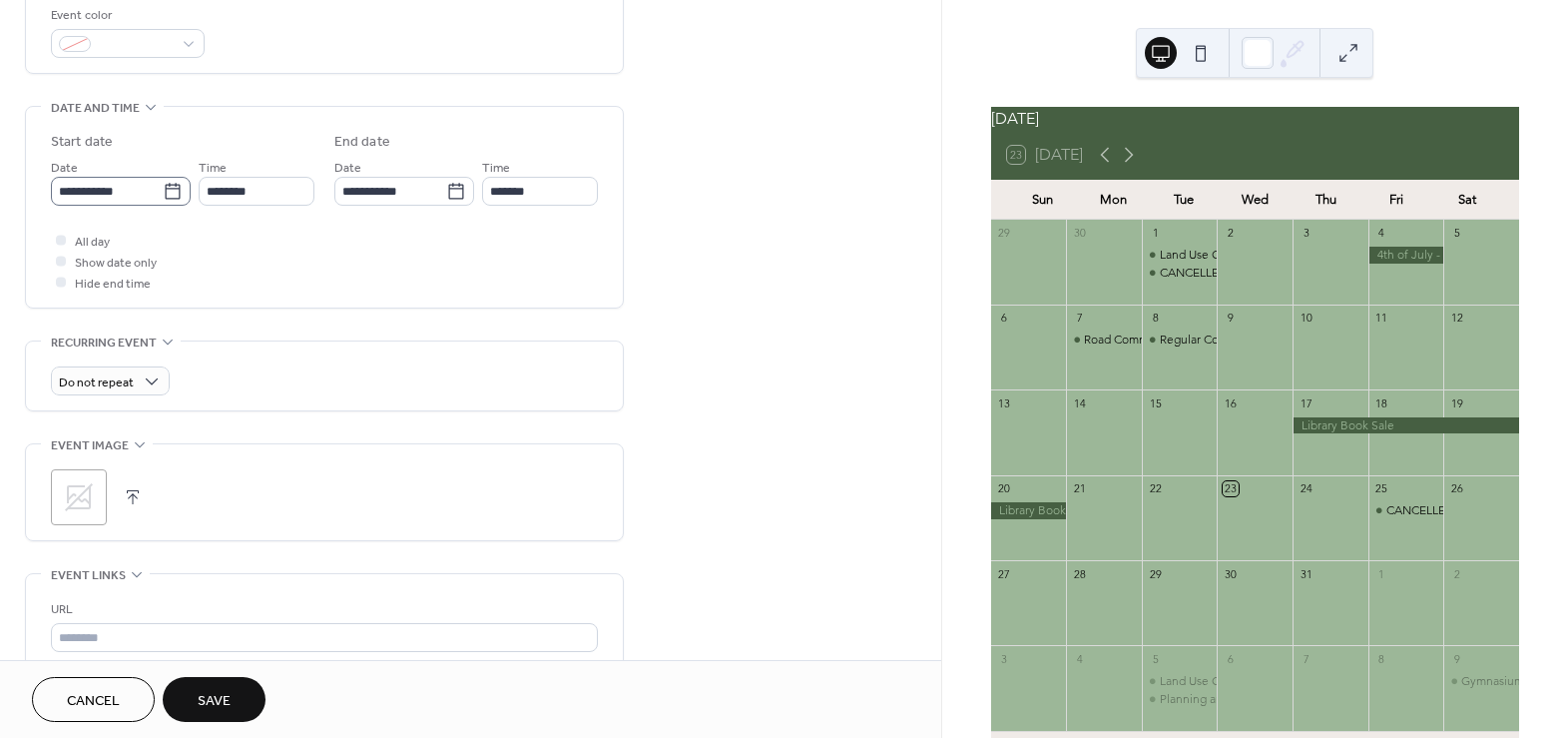 type on "**********" 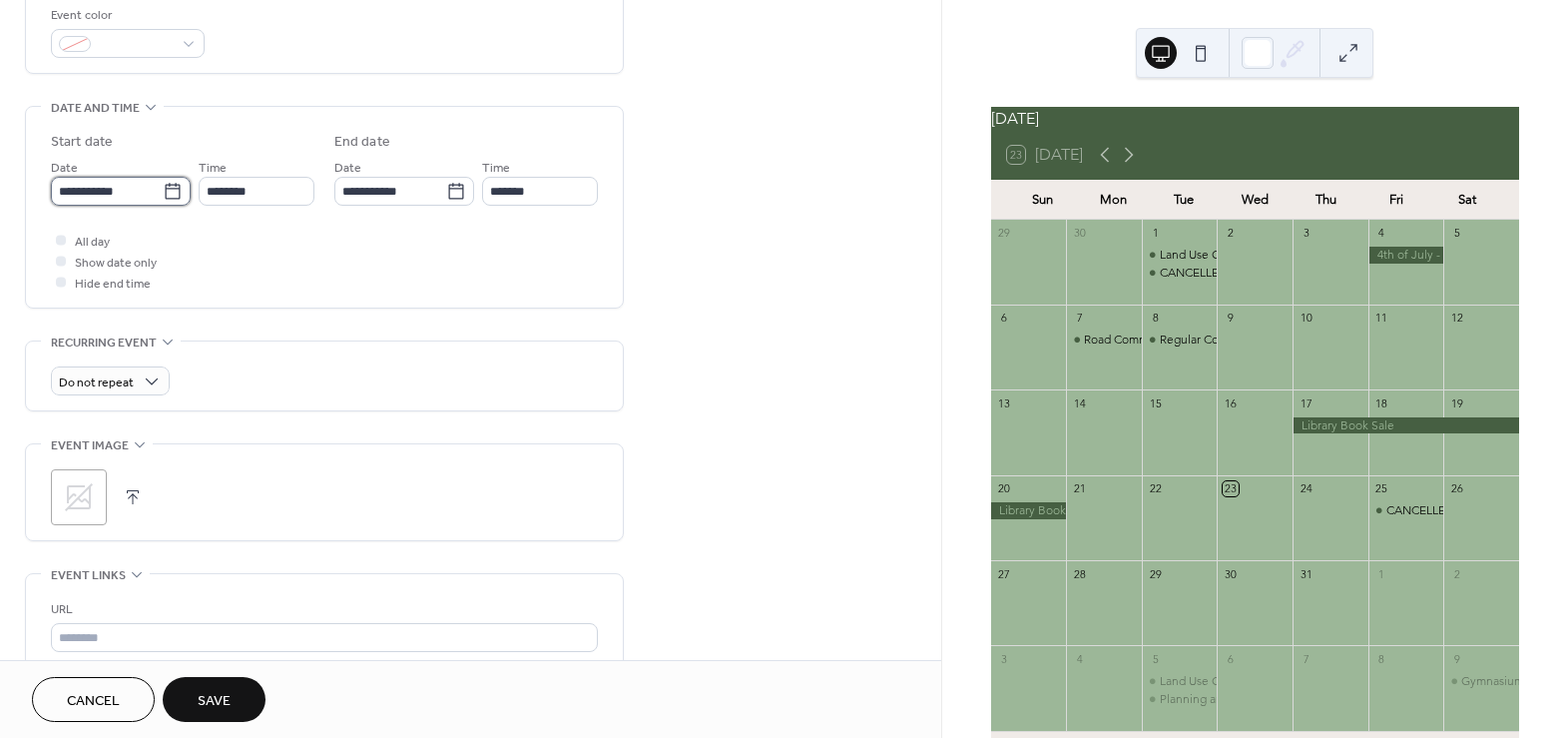 click on "**********" at bounding box center [107, 191] 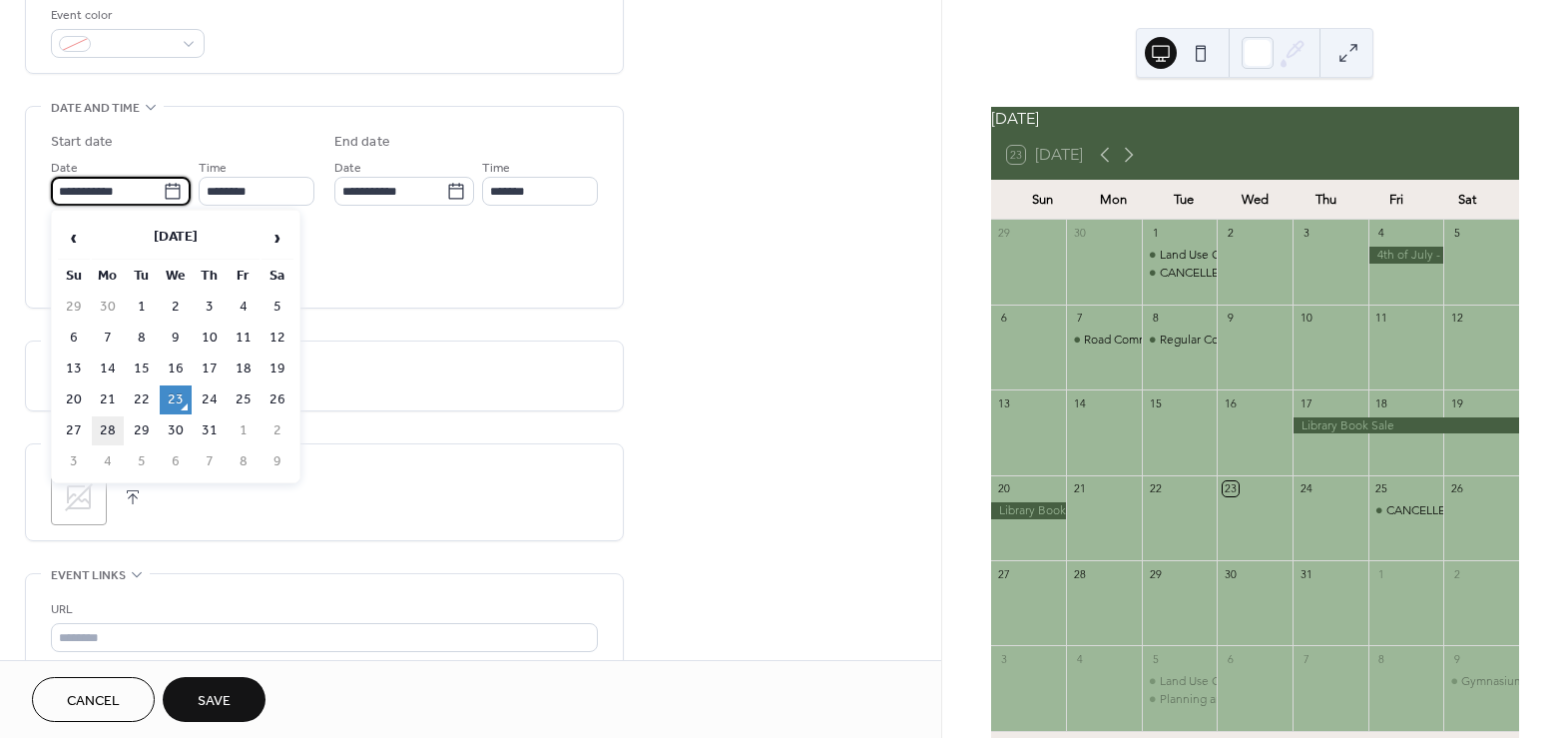 click on "28" at bounding box center [108, 430] 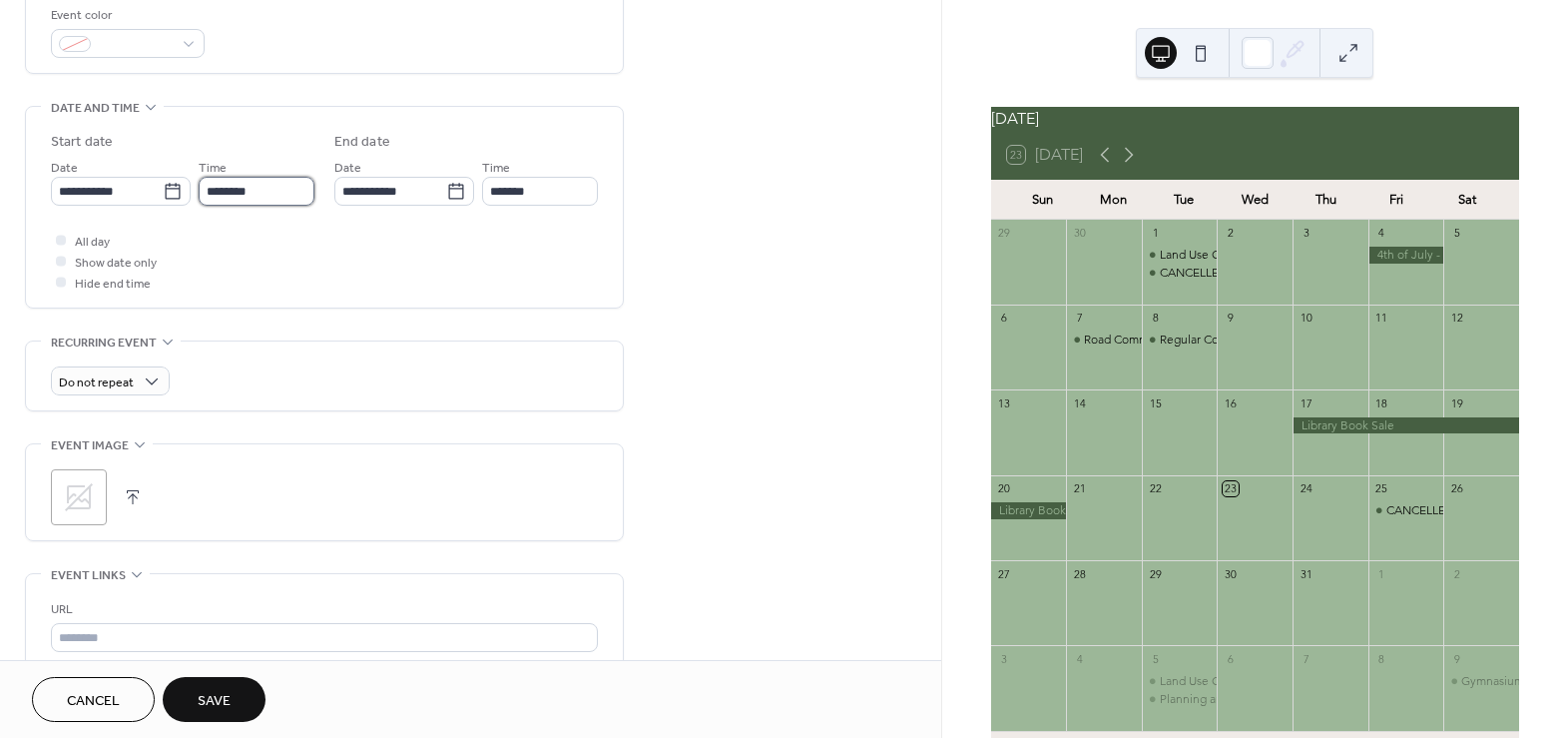click on "********" at bounding box center (257, 191) 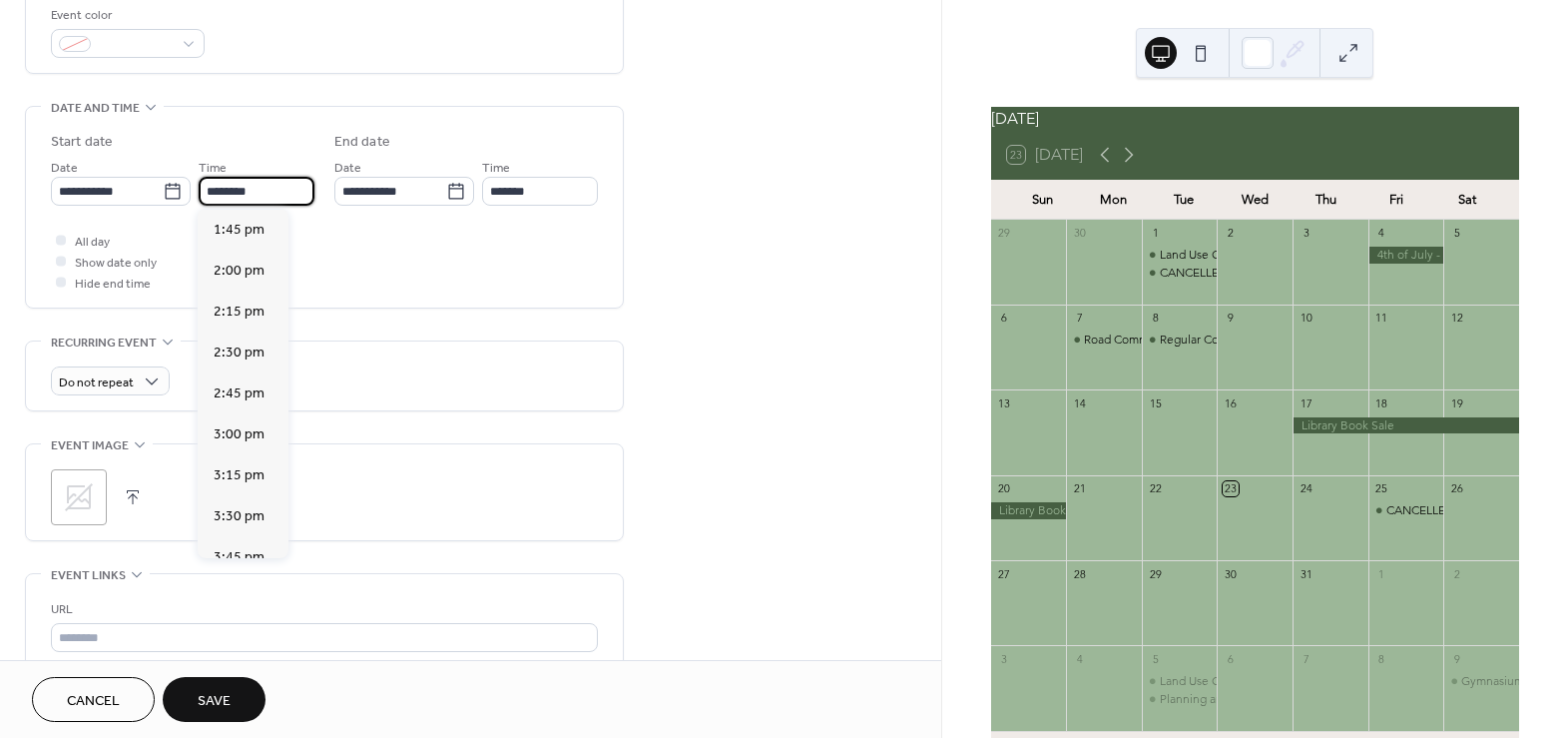 scroll, scrollTop: 2310, scrollLeft: 0, axis: vertical 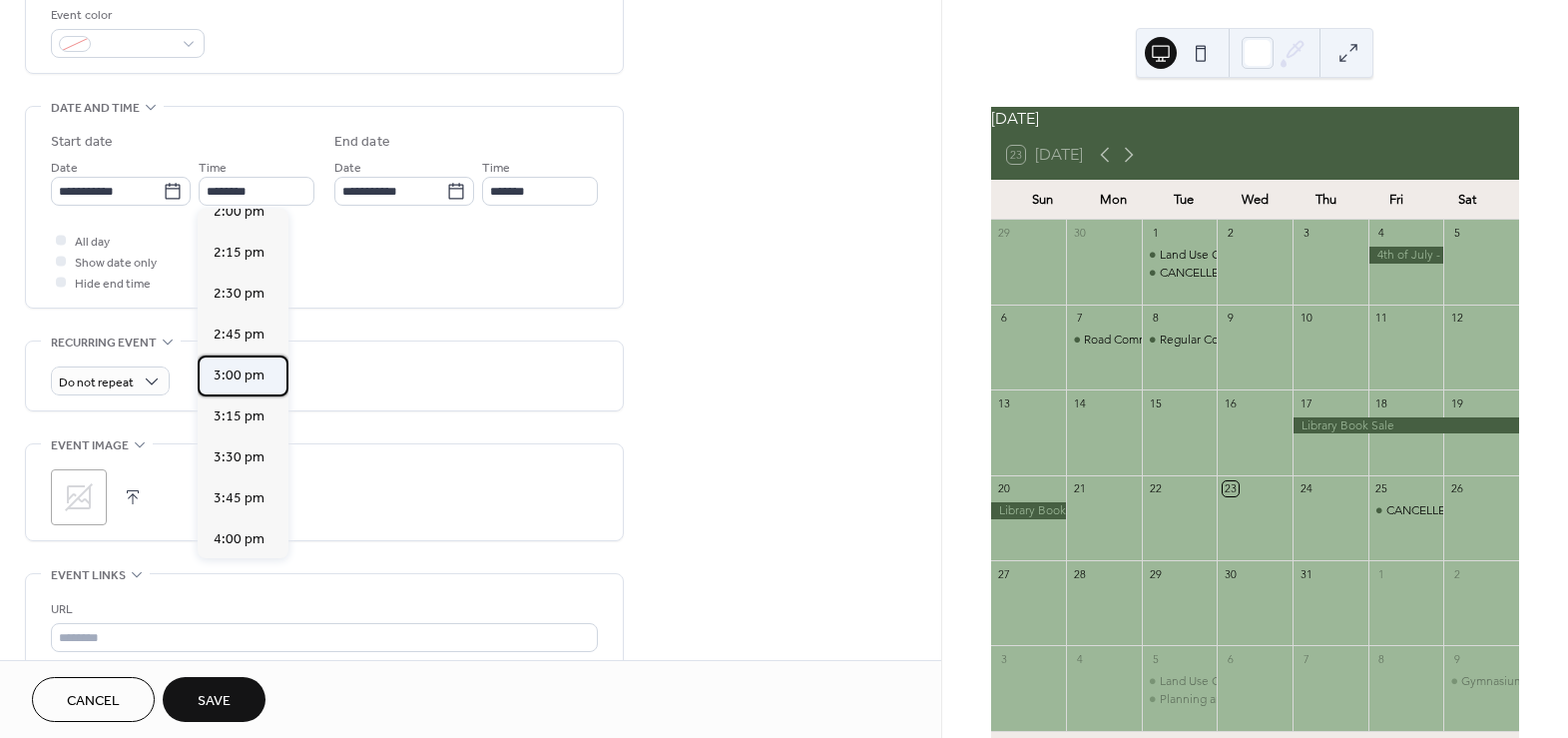 click on "3:00 pm" at bounding box center [239, 374] 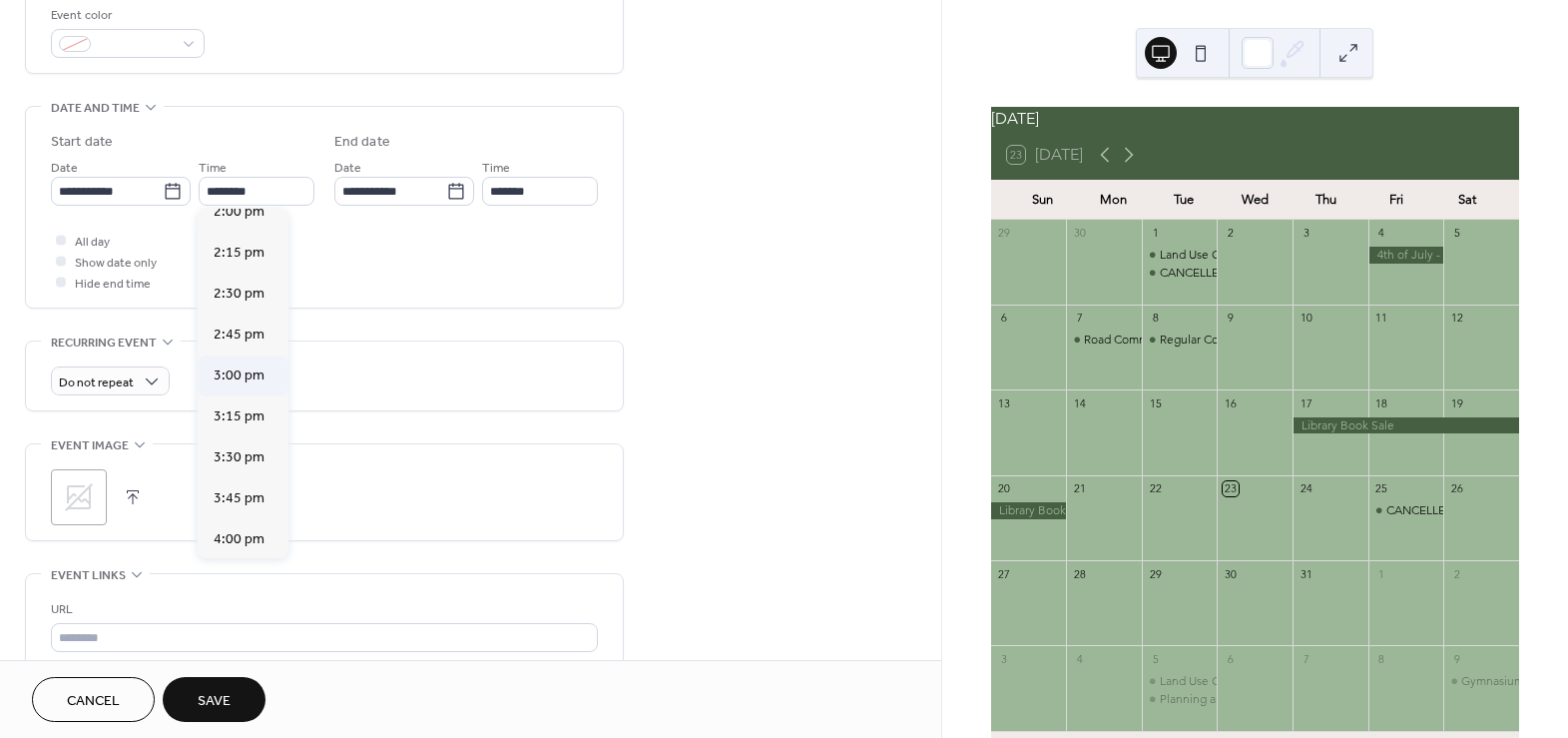 type on "*******" 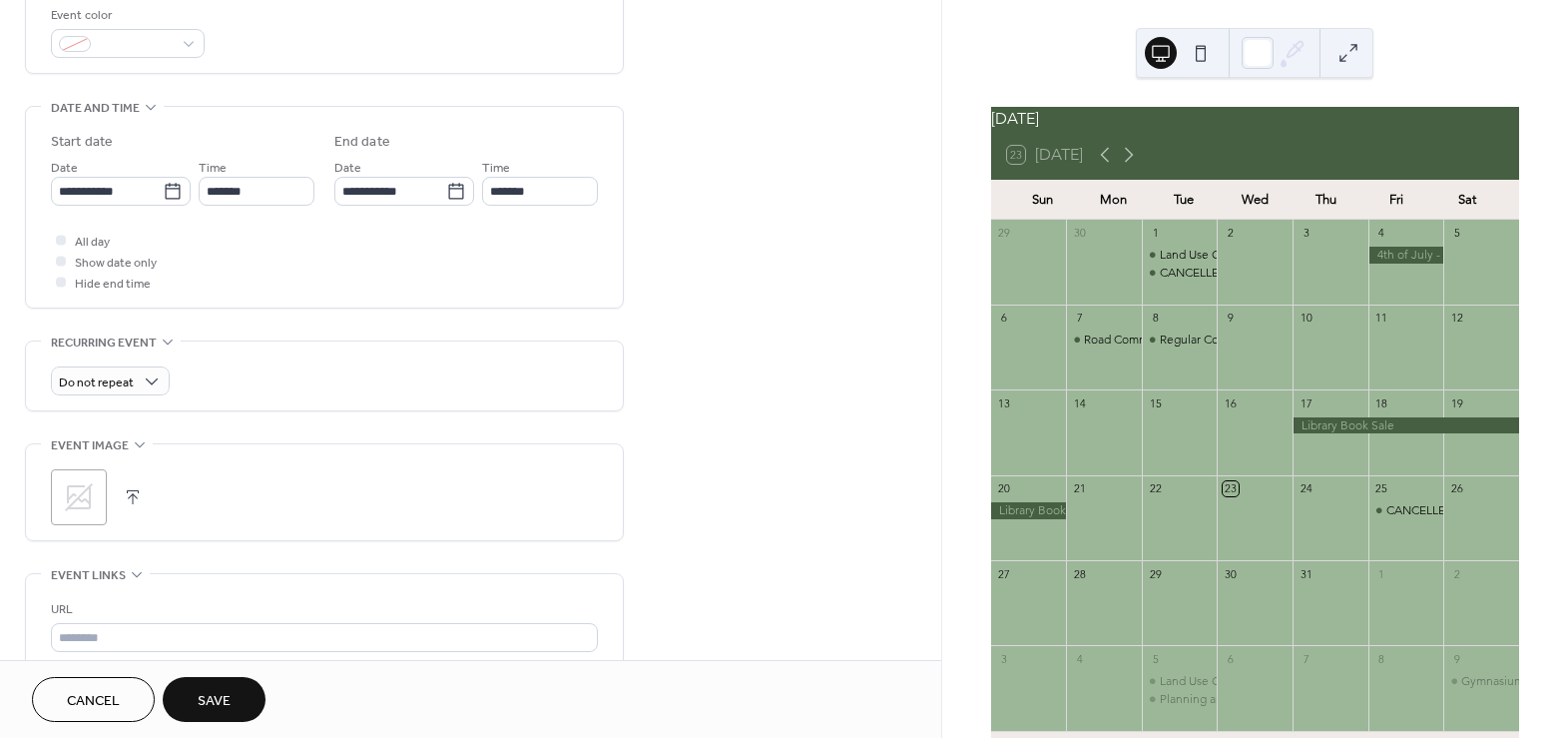 click on "Save" at bounding box center (214, 701) 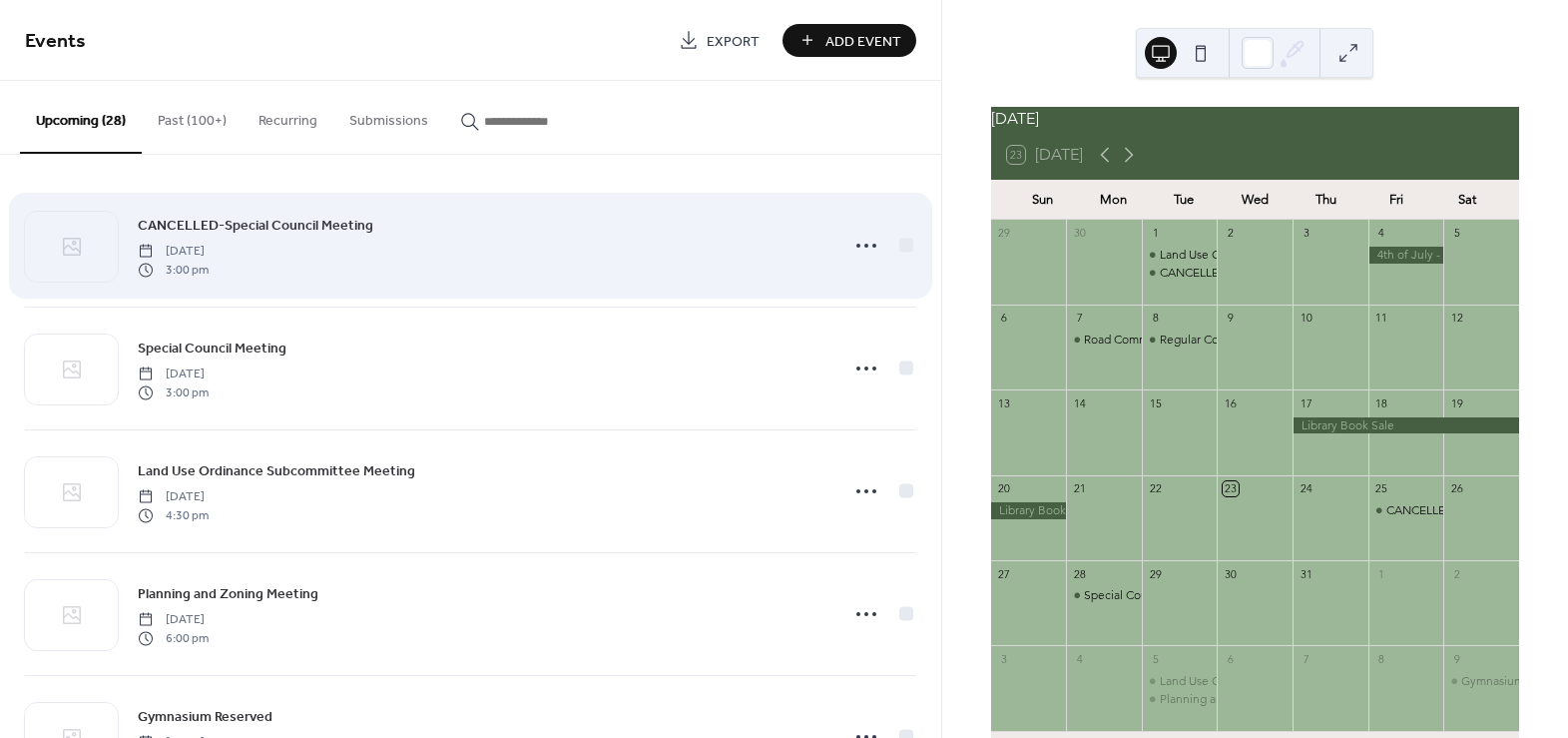 click on "CANCELLED-Special Council Meeting" at bounding box center (256, 226) 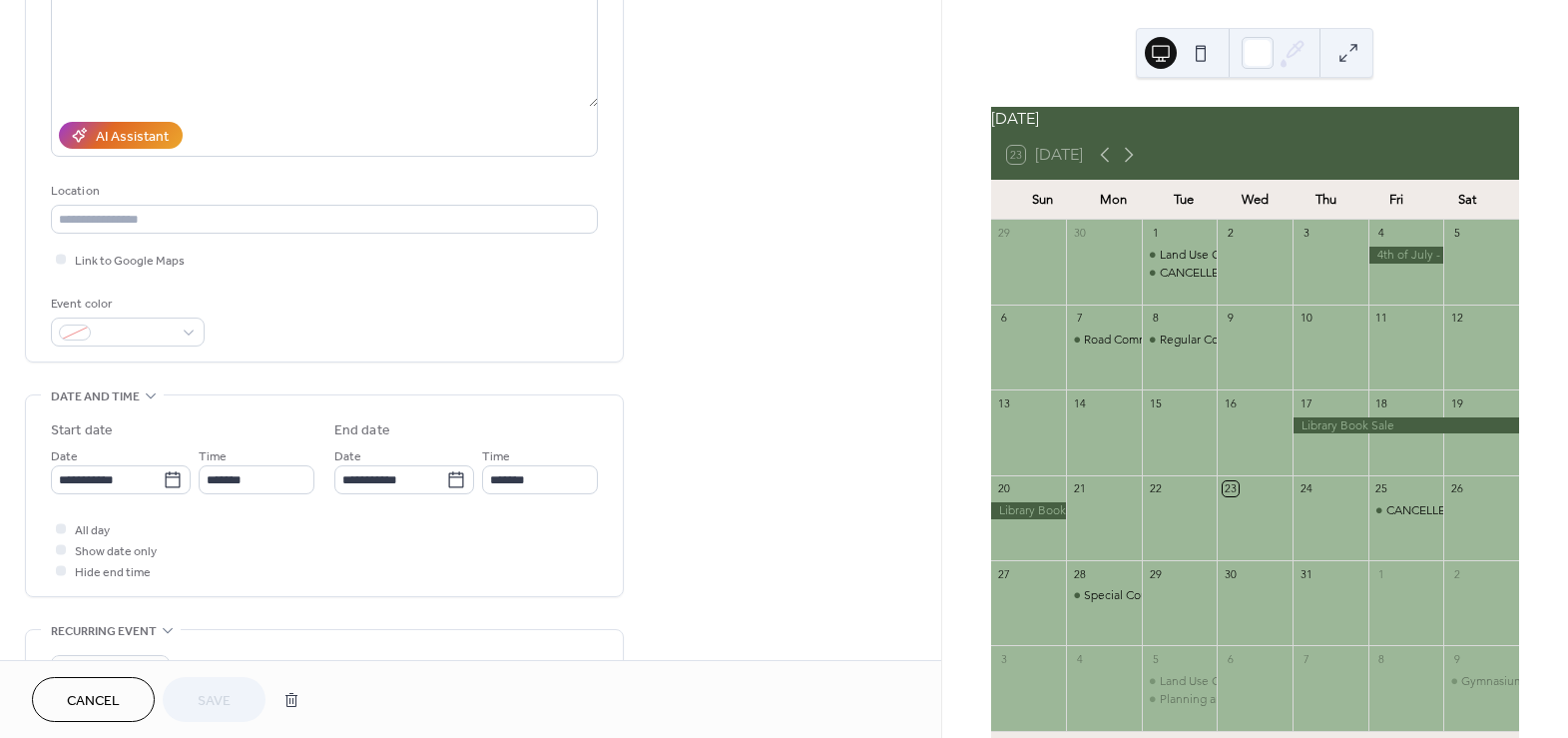 scroll, scrollTop: 272, scrollLeft: 0, axis: vertical 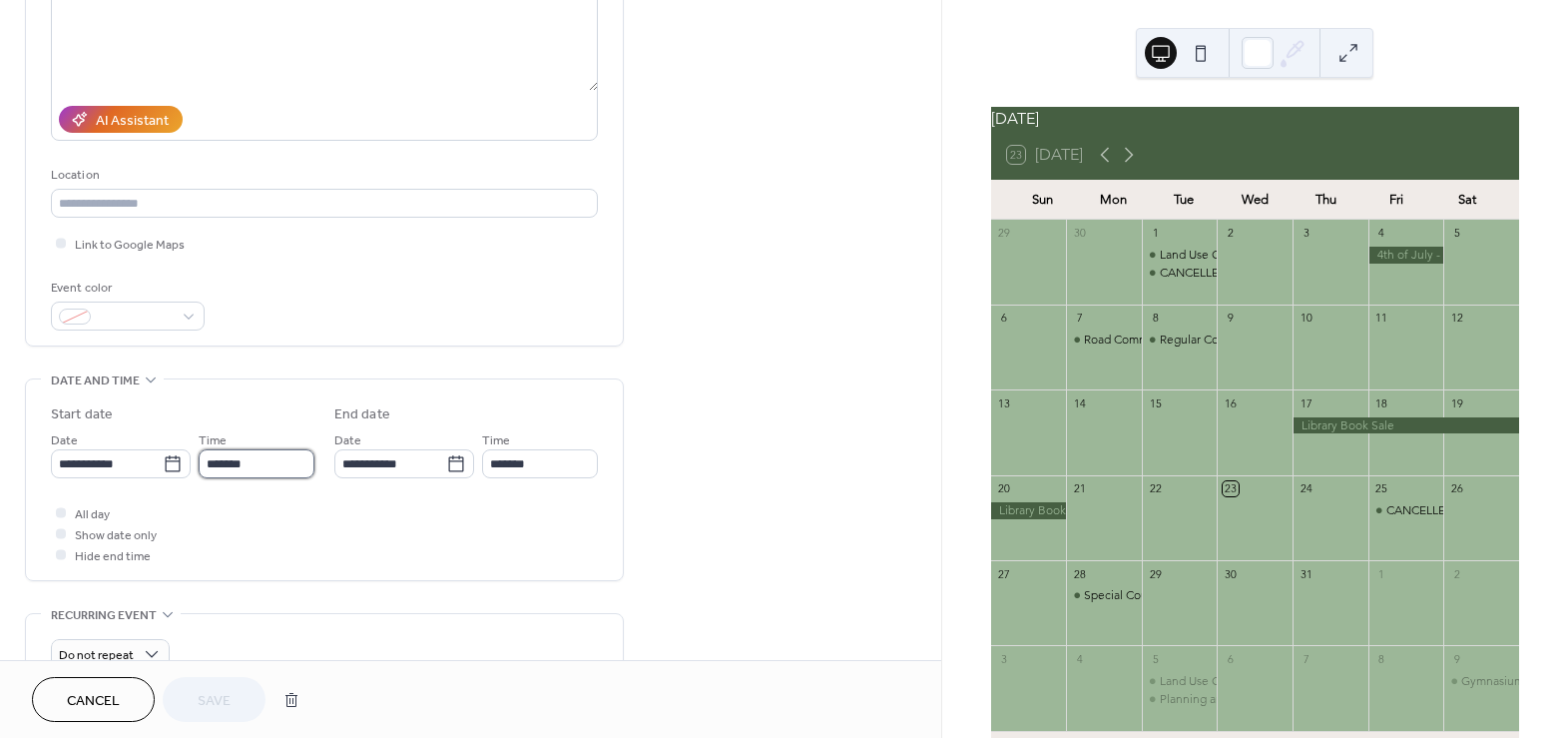 click on "*******" at bounding box center [257, 463] 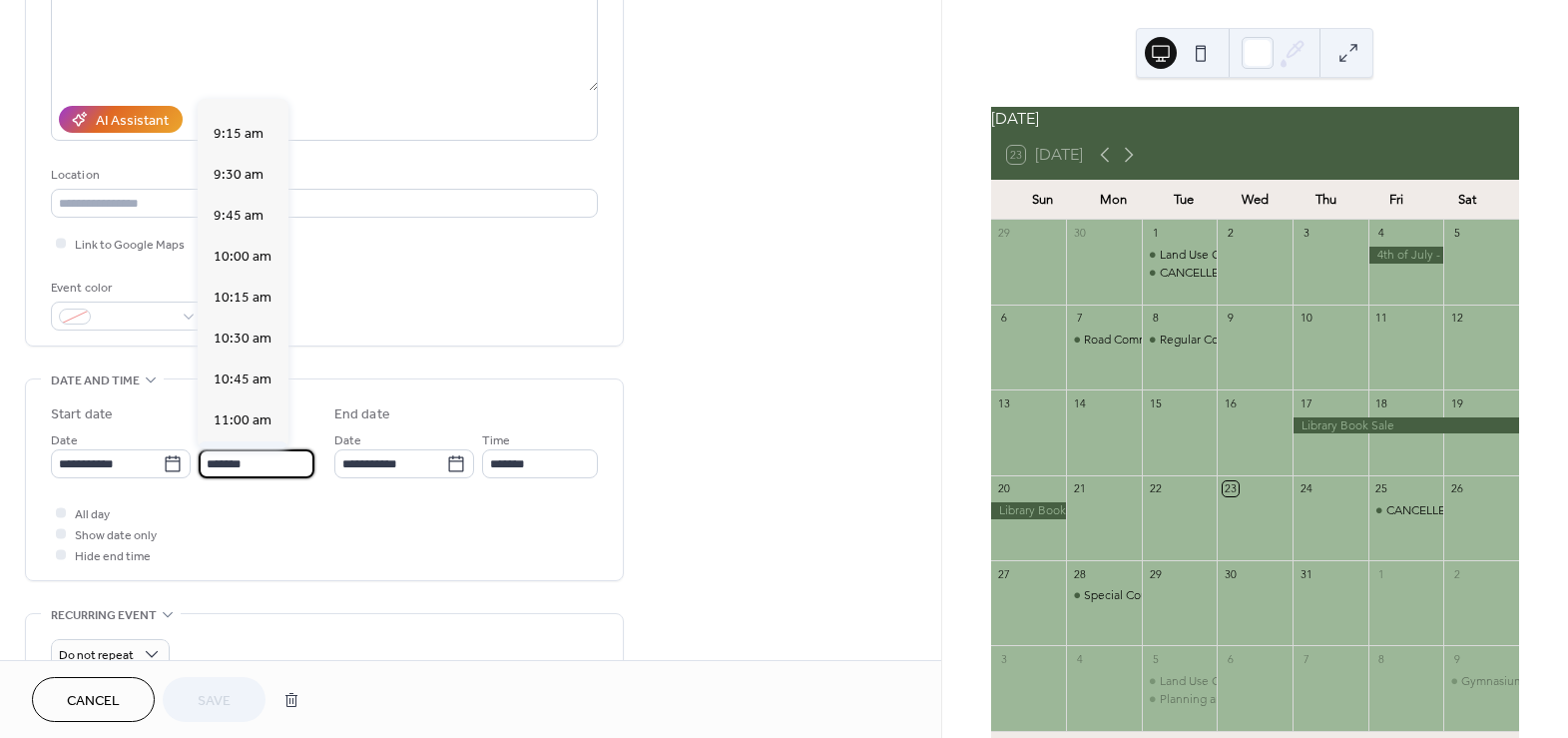 scroll, scrollTop: 1435, scrollLeft: 0, axis: vertical 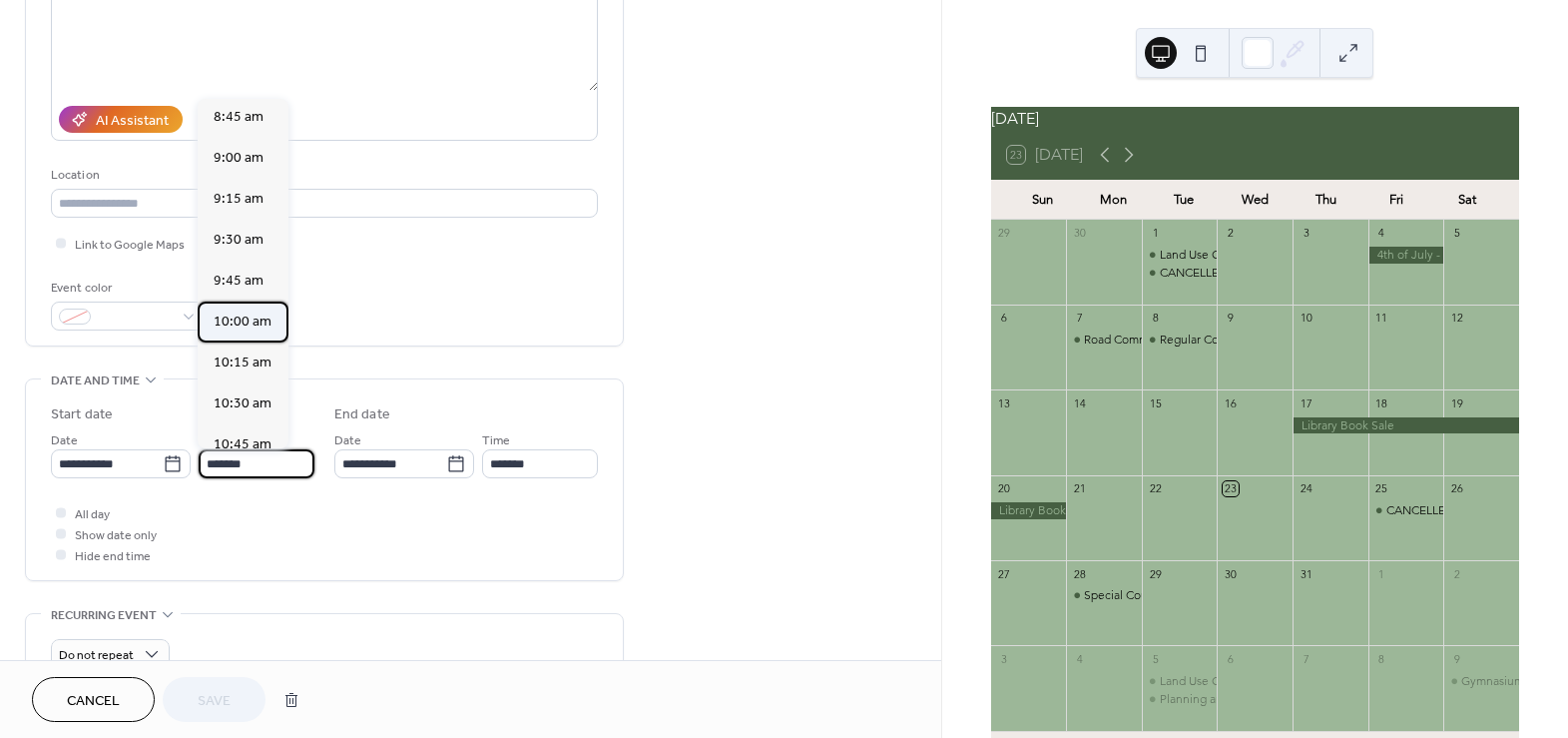 click on "10:00 am" at bounding box center (243, 321) 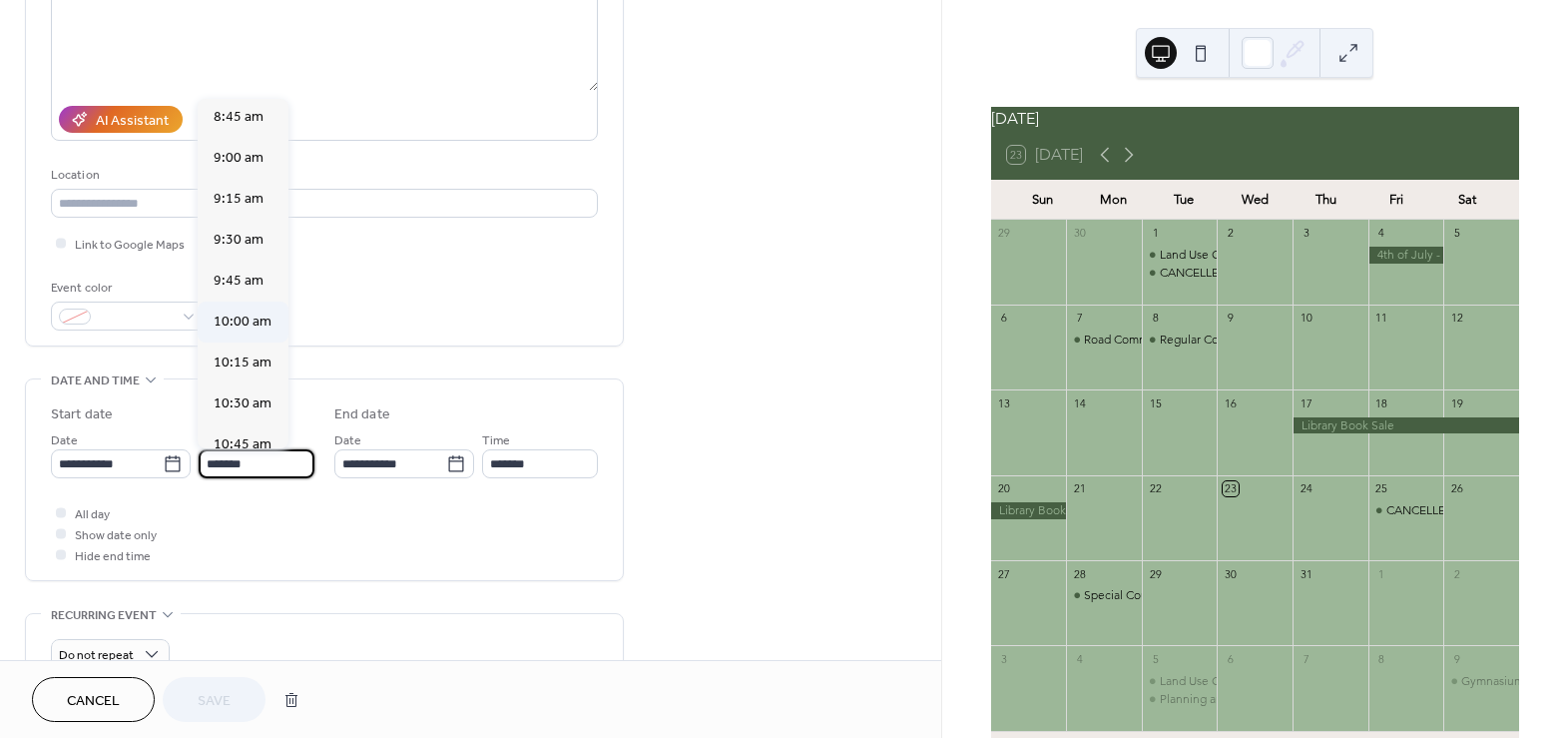 type on "********" 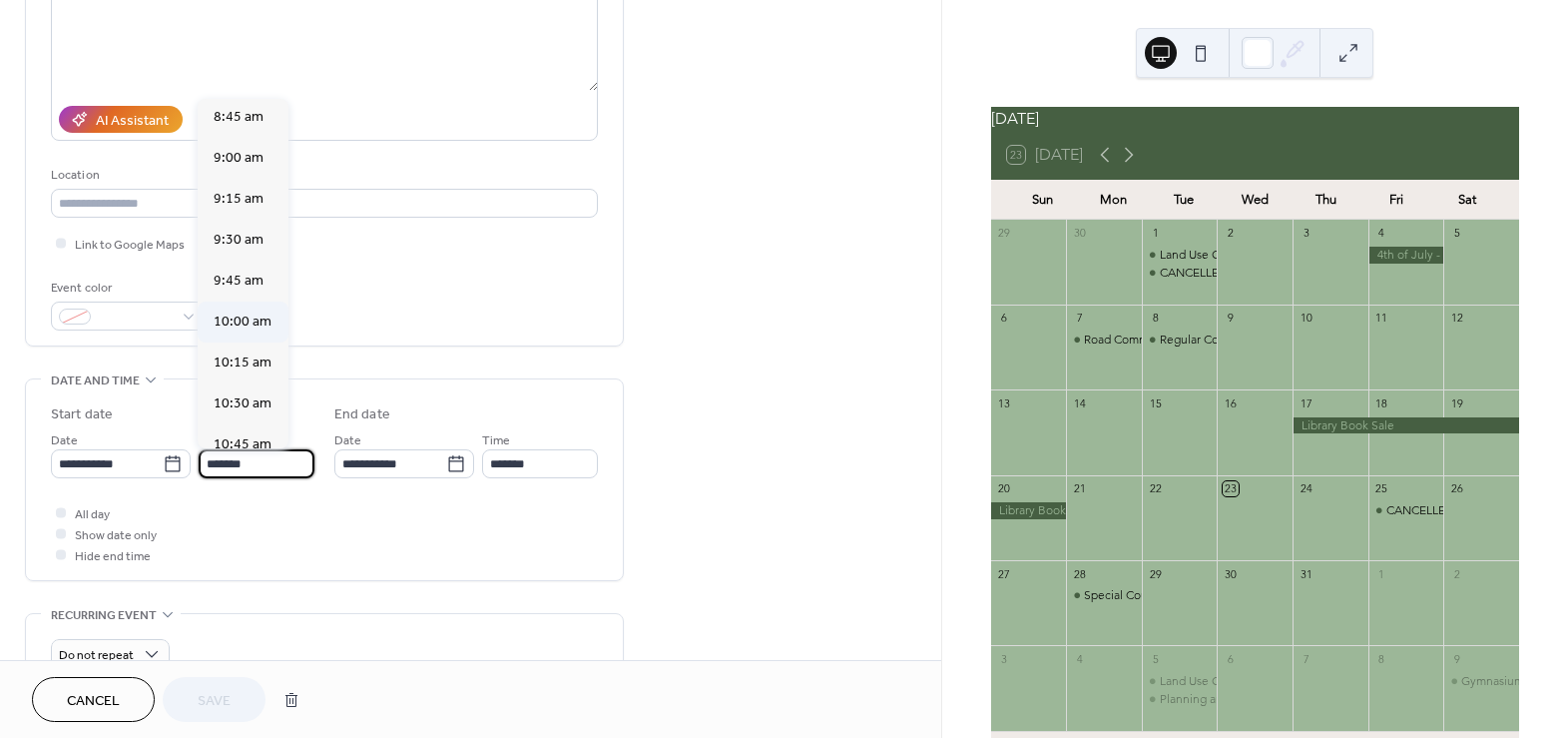 type on "********" 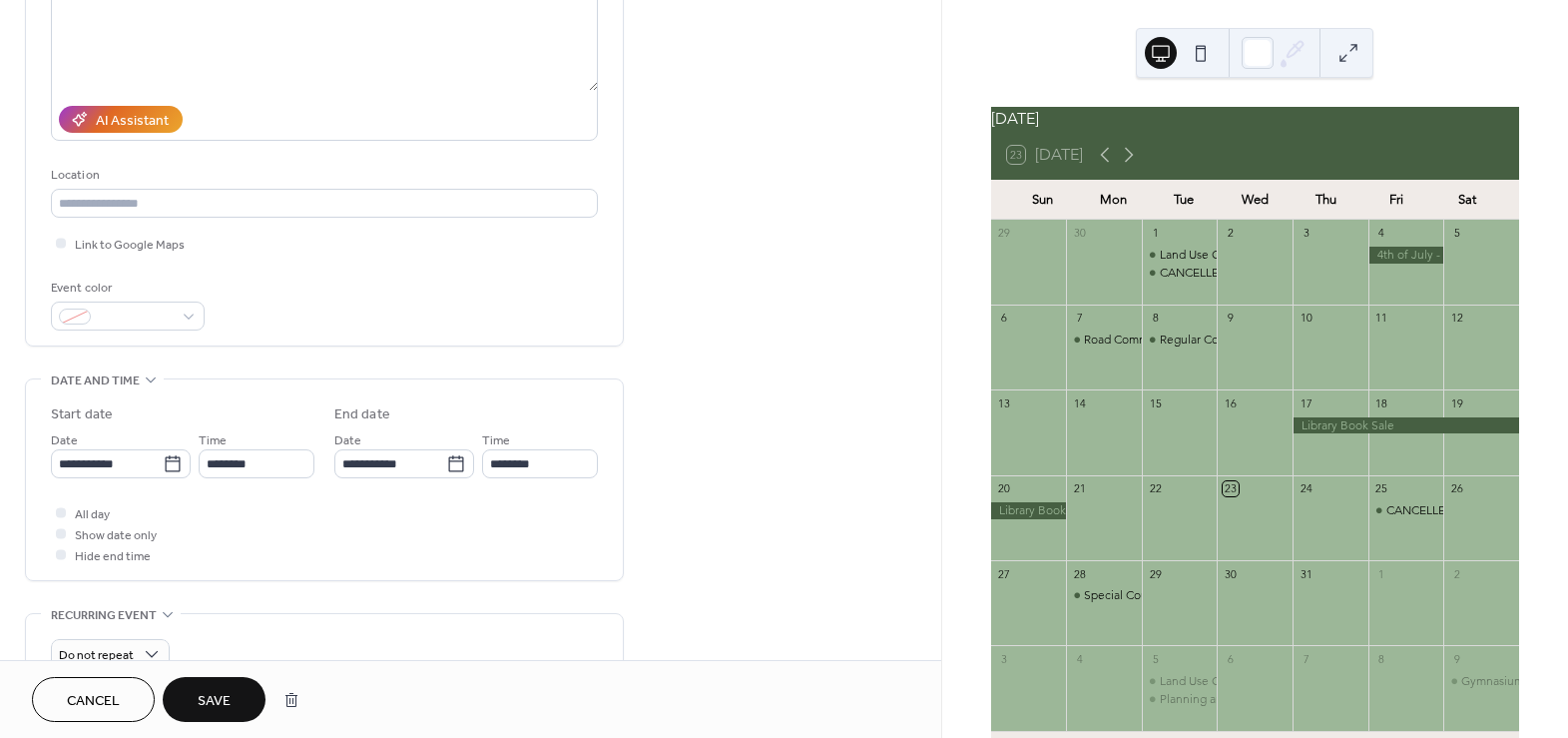 click on "Save" at bounding box center (214, 701) 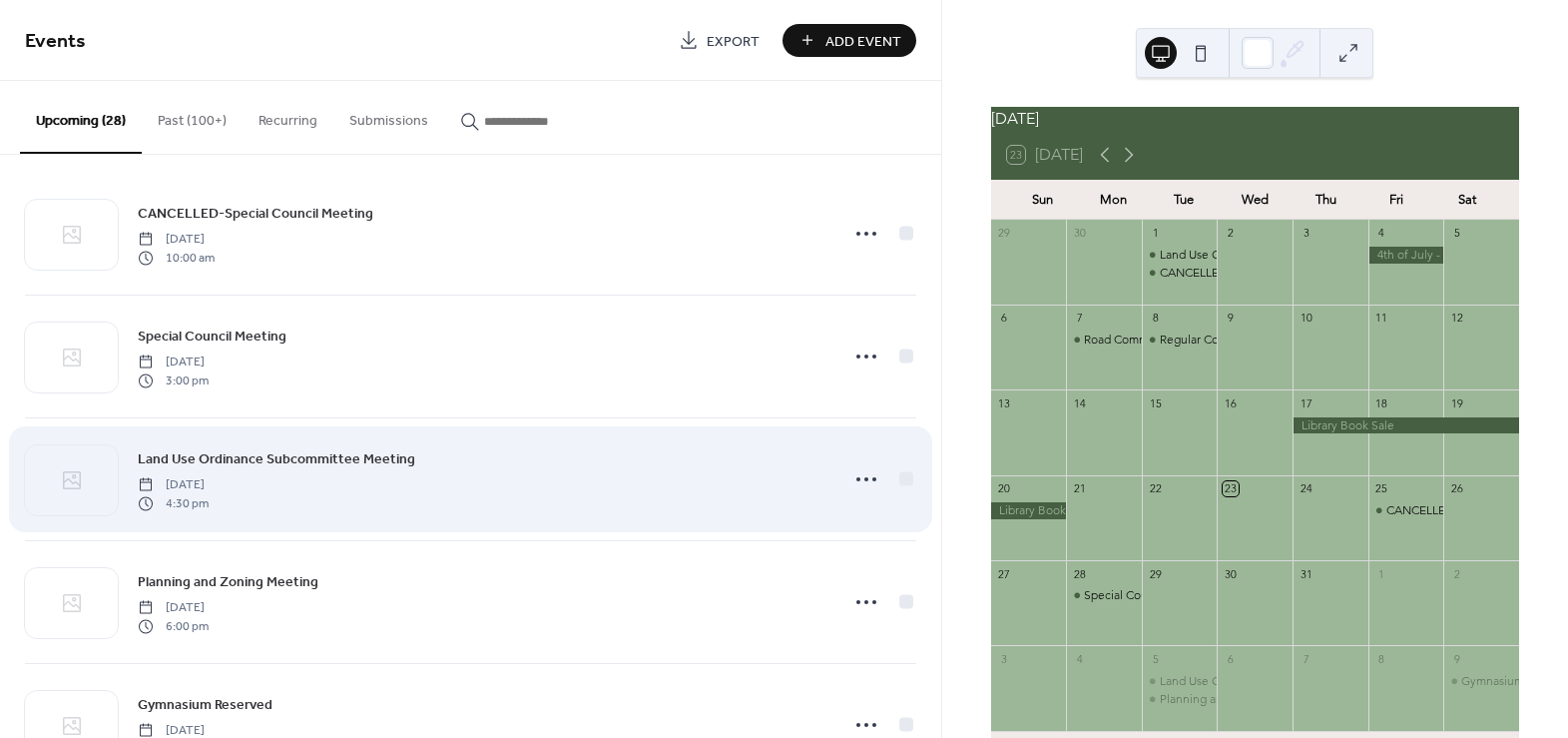 scroll, scrollTop: 0, scrollLeft: 0, axis: both 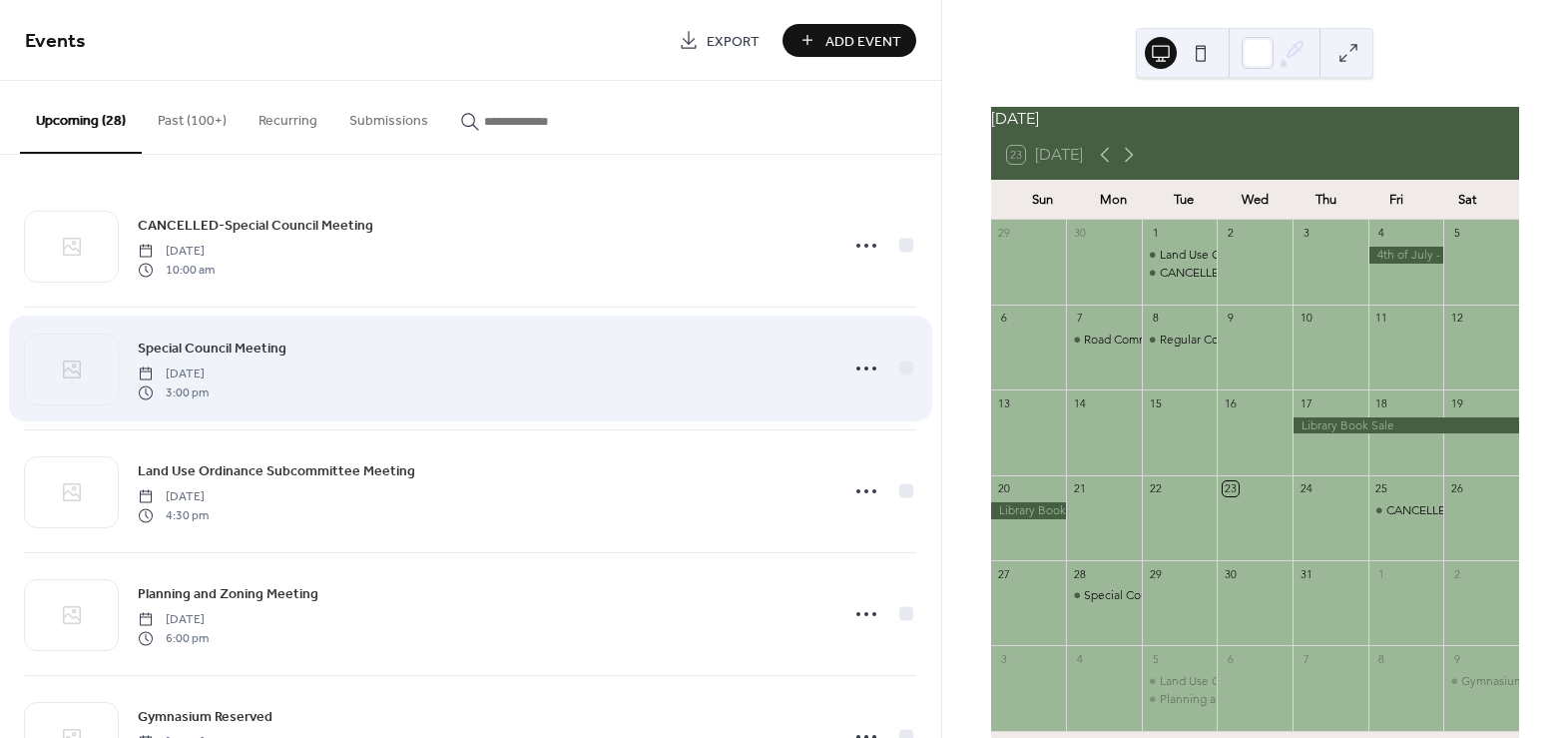 click on "Special Council Meeting" at bounding box center (212, 349) 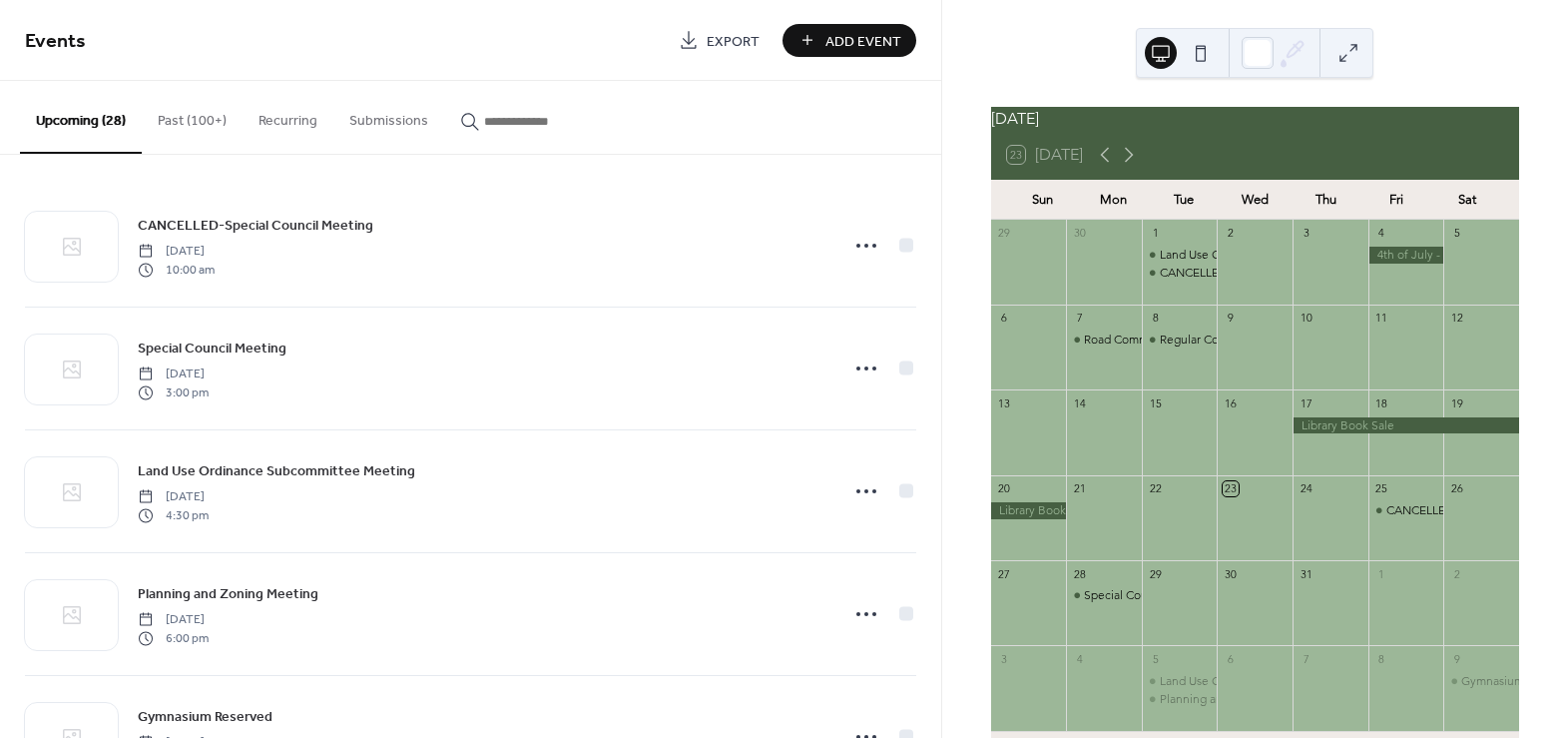 scroll, scrollTop: 0, scrollLeft: 0, axis: both 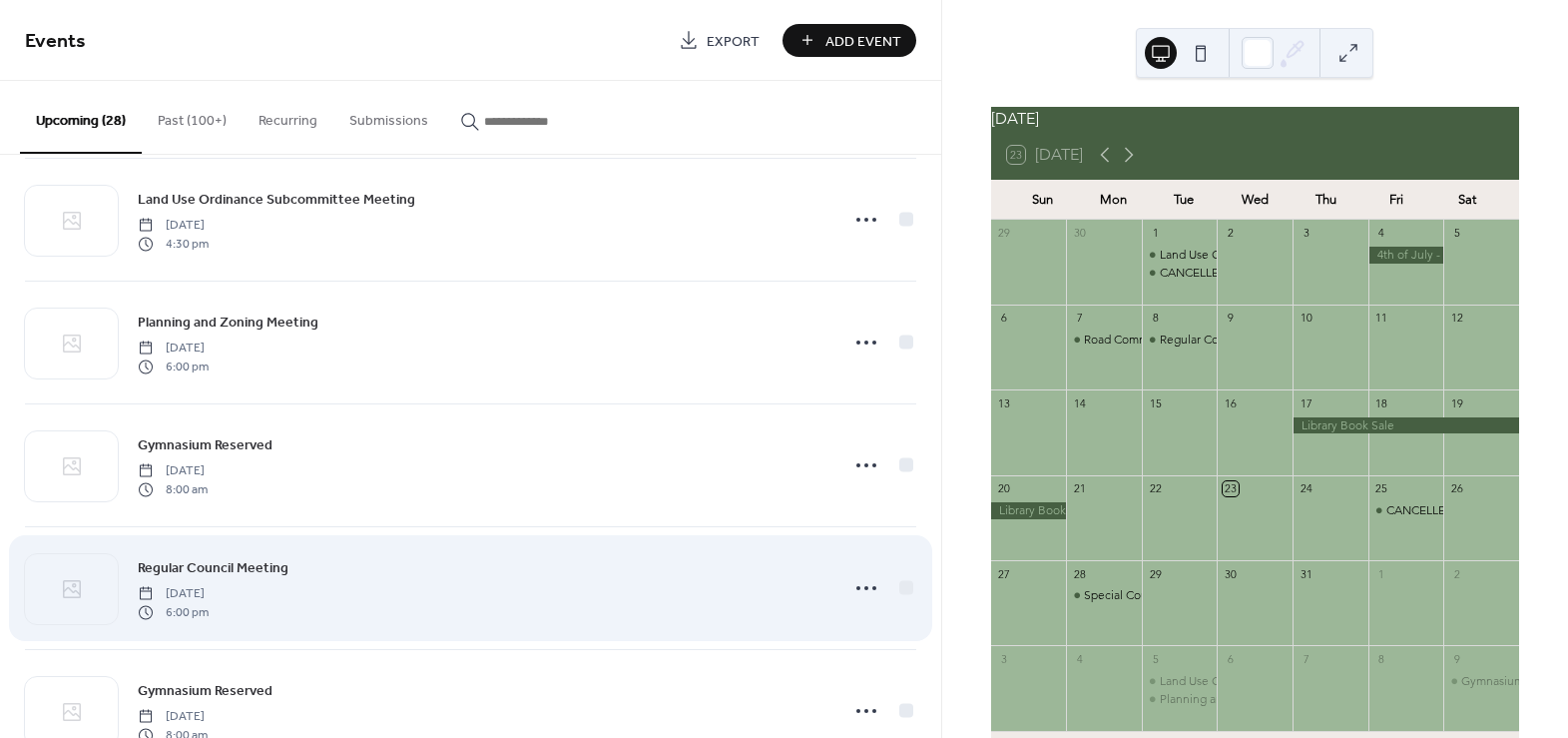 click on "Regular Council Meeting" at bounding box center (213, 568) 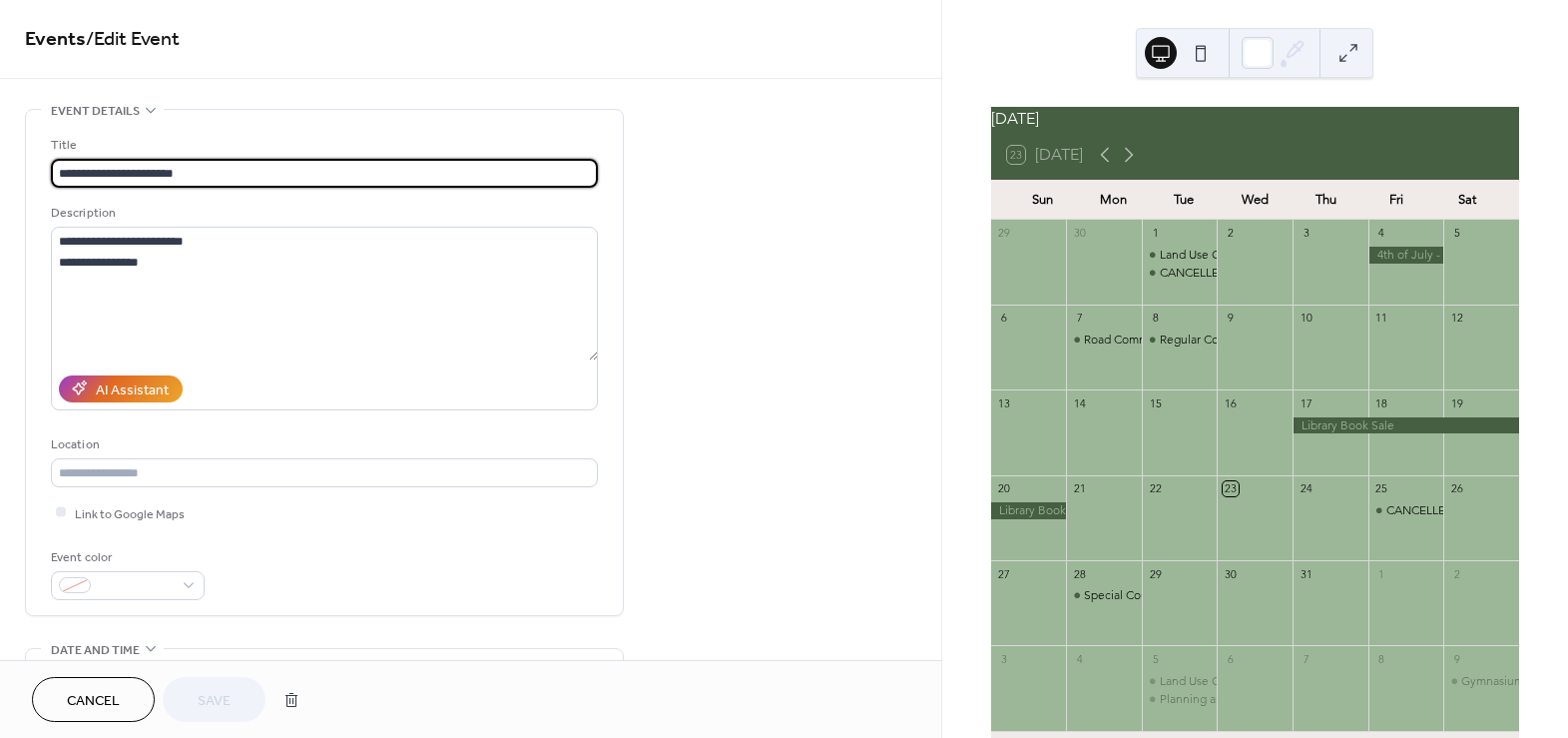scroll, scrollTop: 0, scrollLeft: 0, axis: both 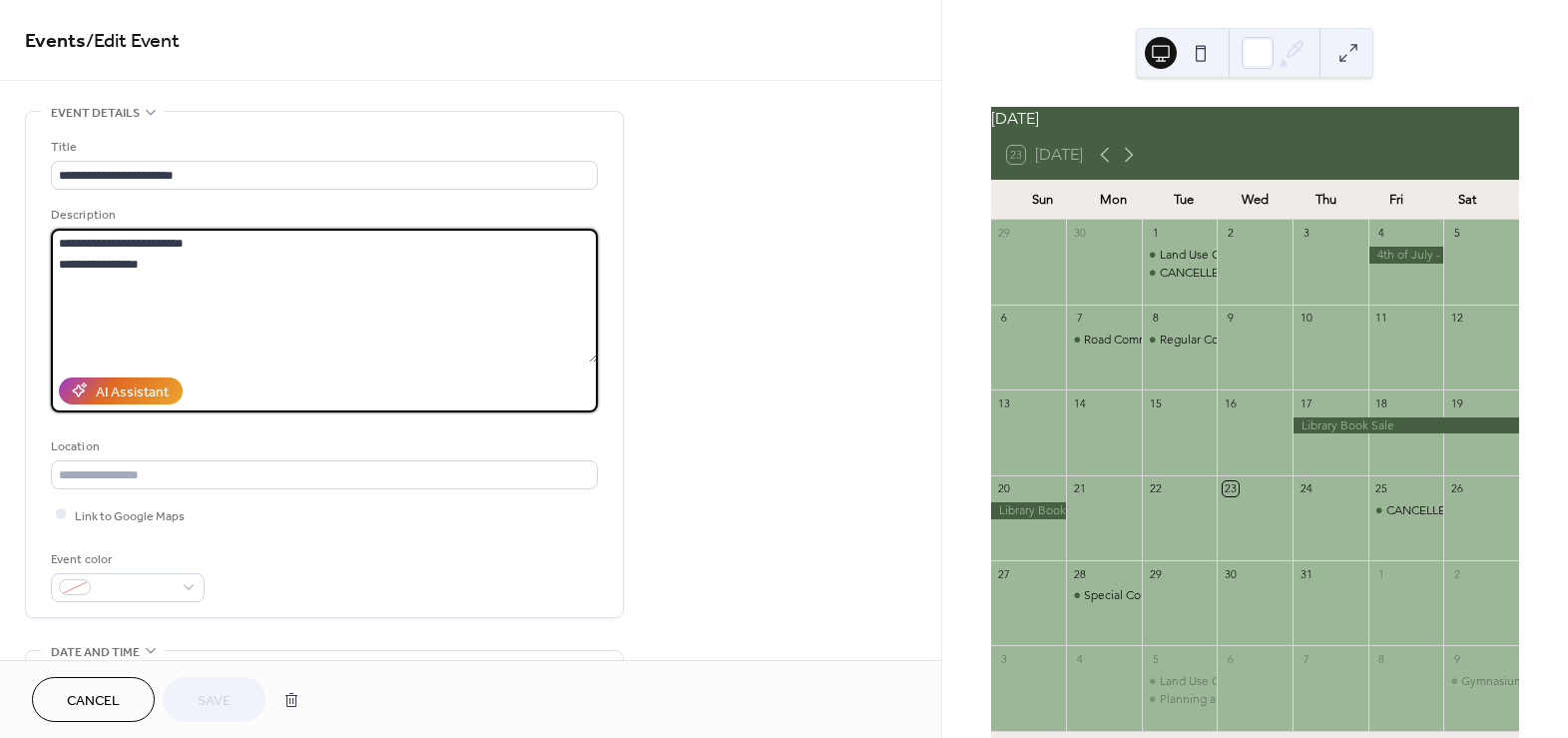 drag, startPoint x: 178, startPoint y: 275, endPoint x: 31, endPoint y: 229, distance: 154.02922 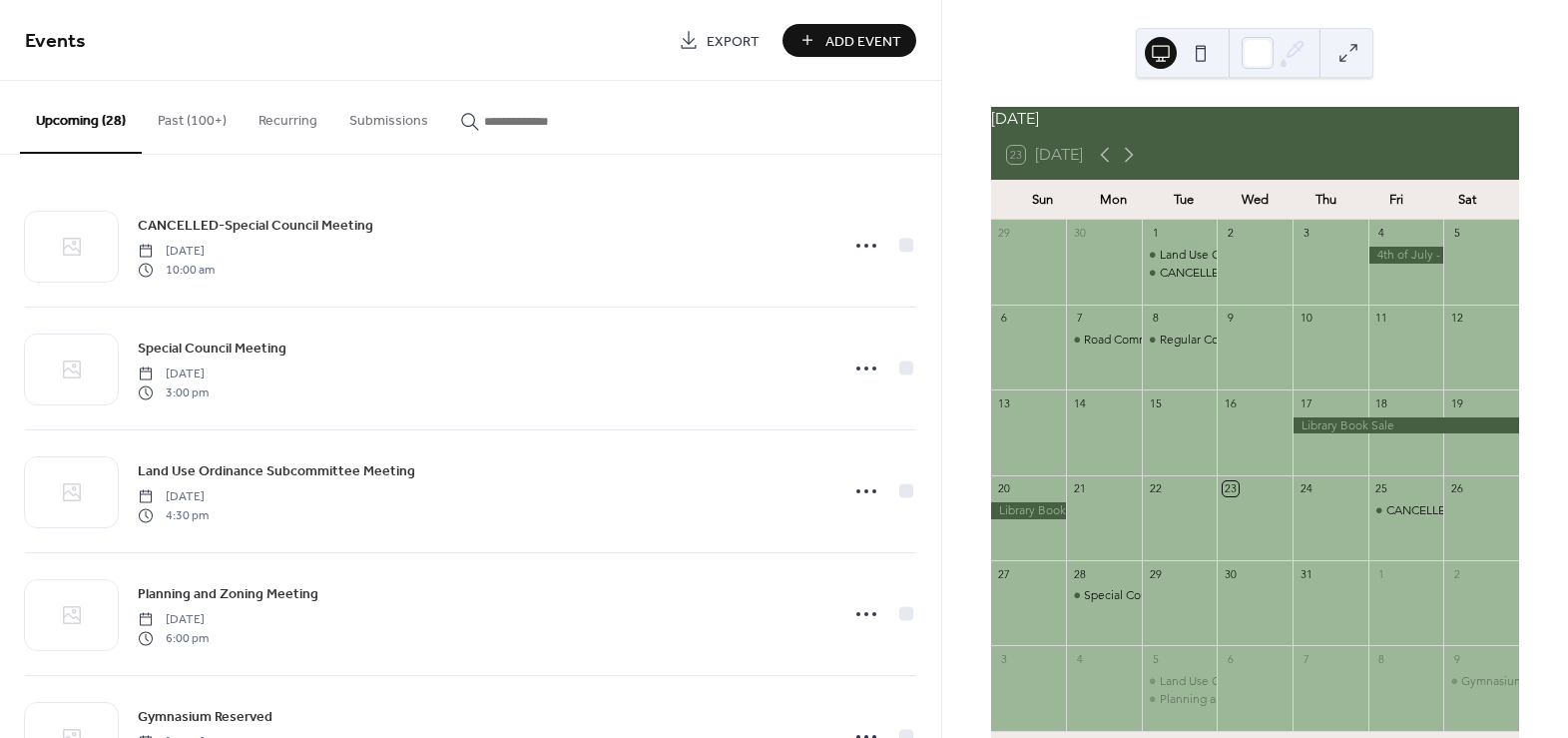 scroll, scrollTop: 0, scrollLeft: 0, axis: both 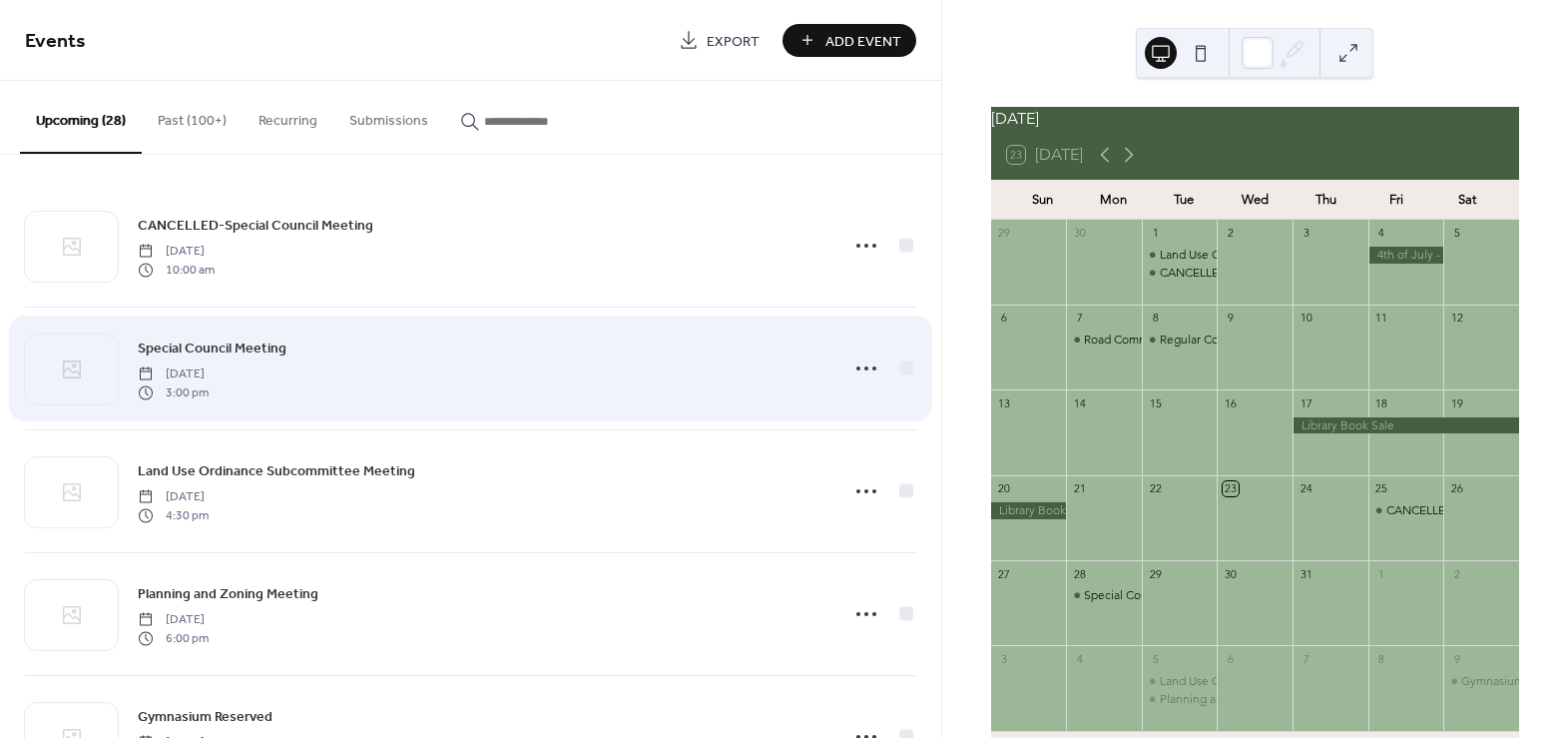 click on "Special Council Meeting" at bounding box center [212, 349] 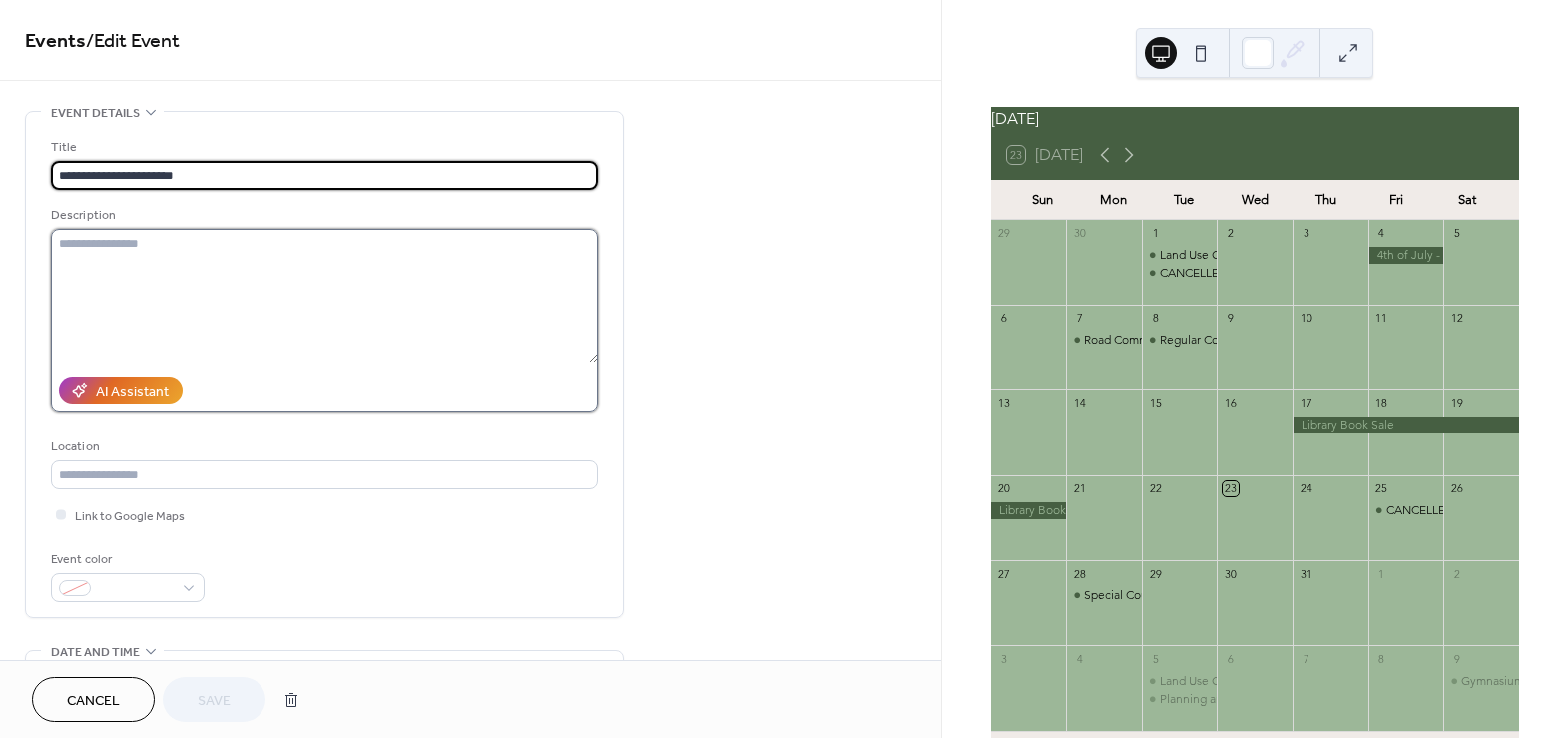 click at bounding box center [324, 296] 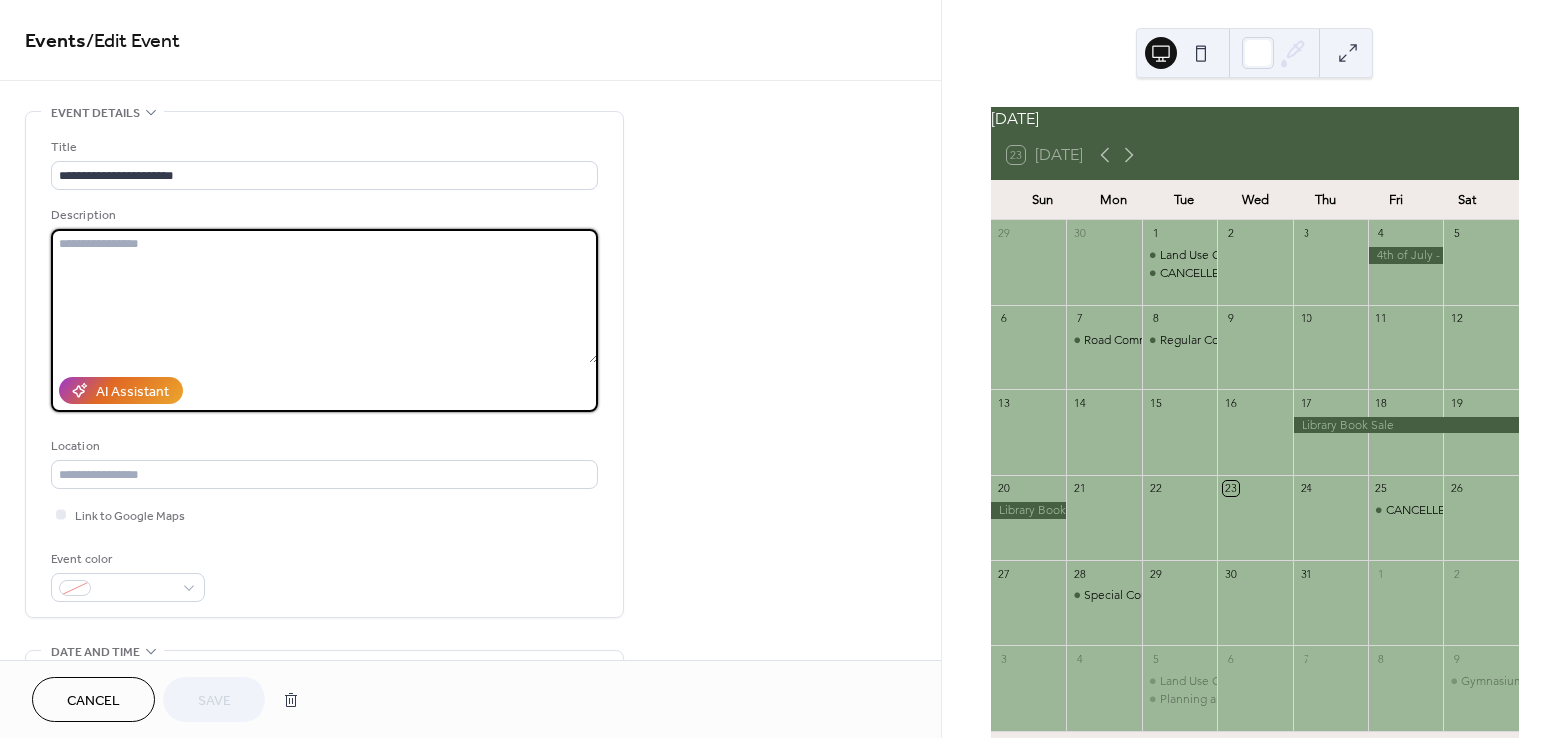 paste on "**********" 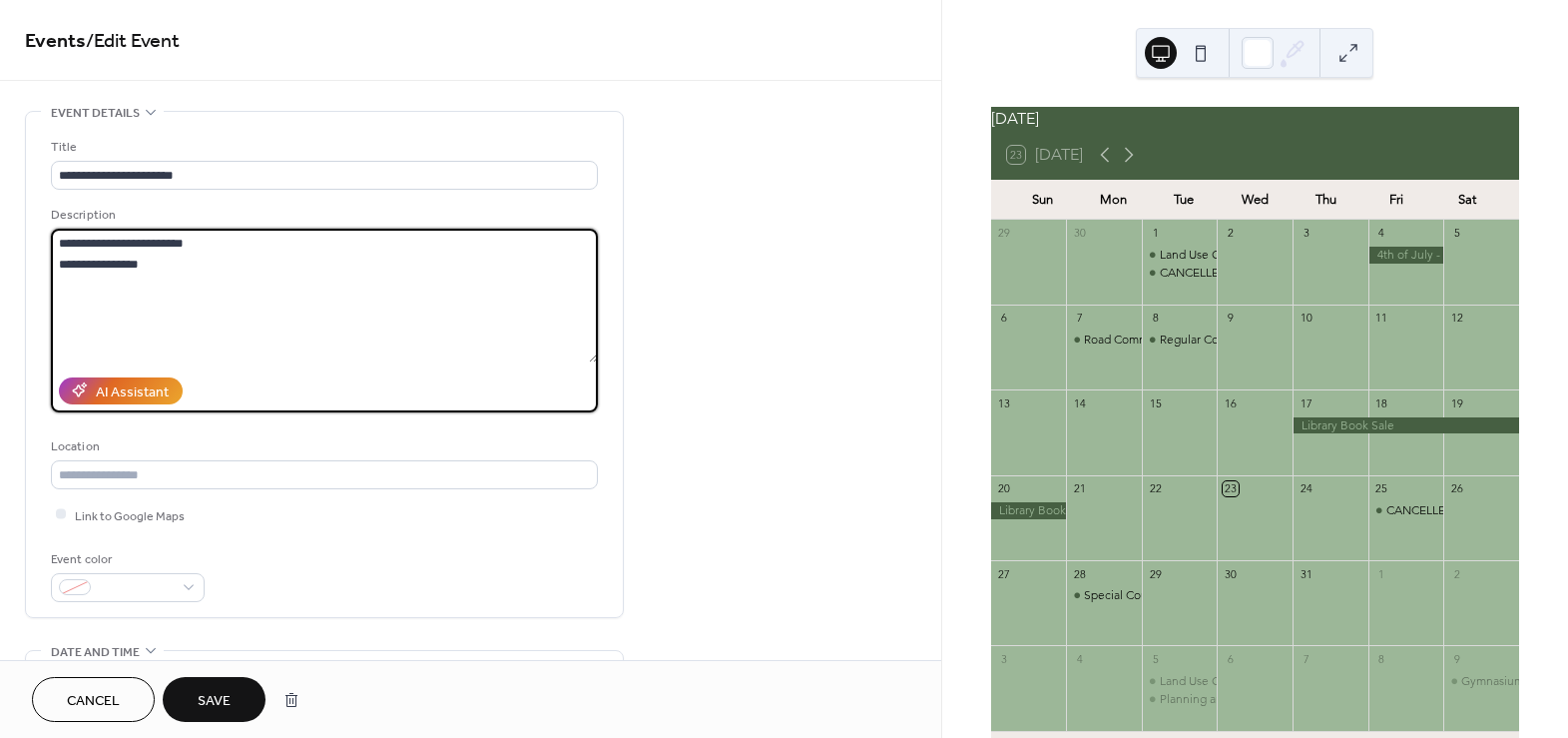drag, startPoint x: 156, startPoint y: 242, endPoint x: 225, endPoint y: 248, distance: 69.260378 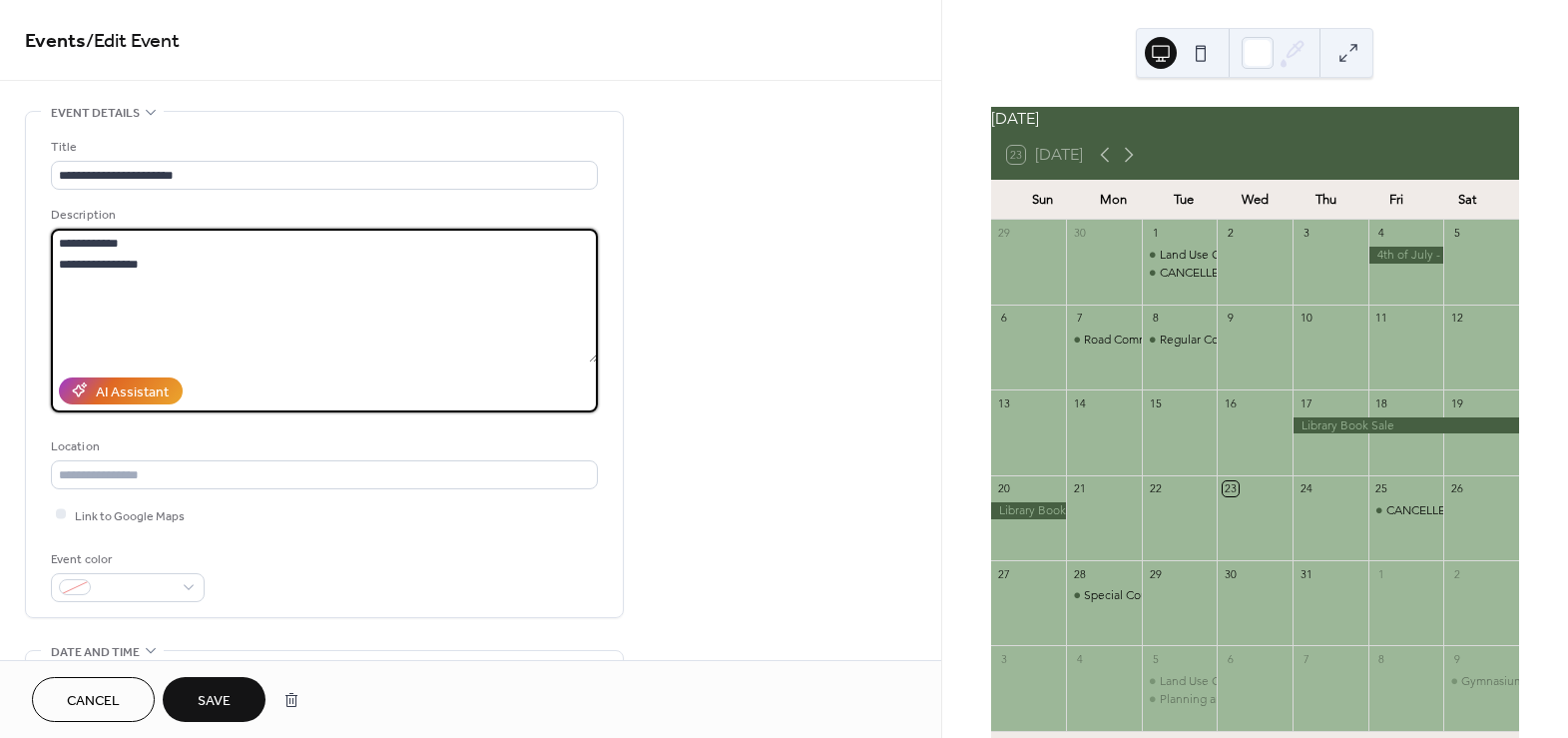 click on "**********" at bounding box center [324, 296] 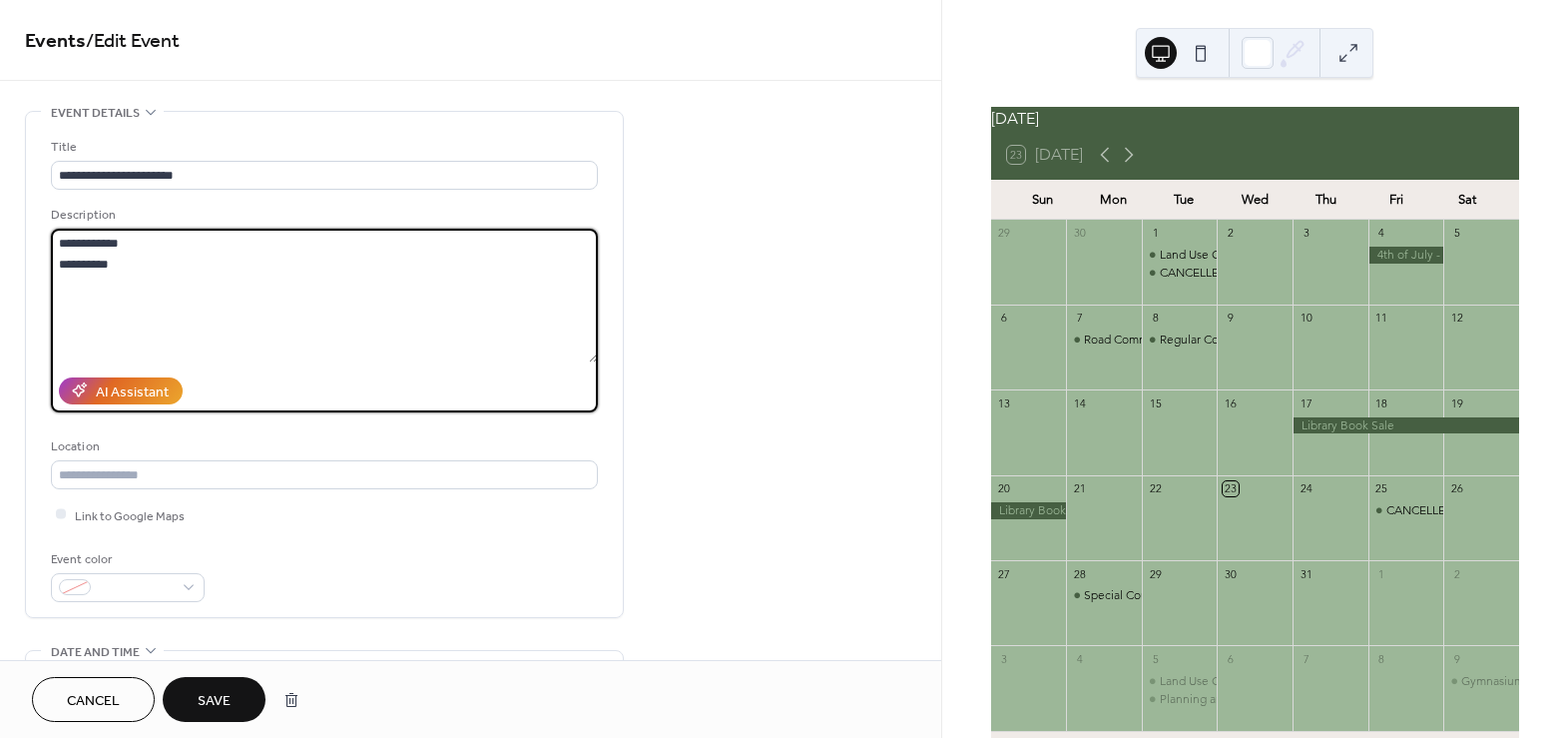 click on "**********" at bounding box center [324, 296] 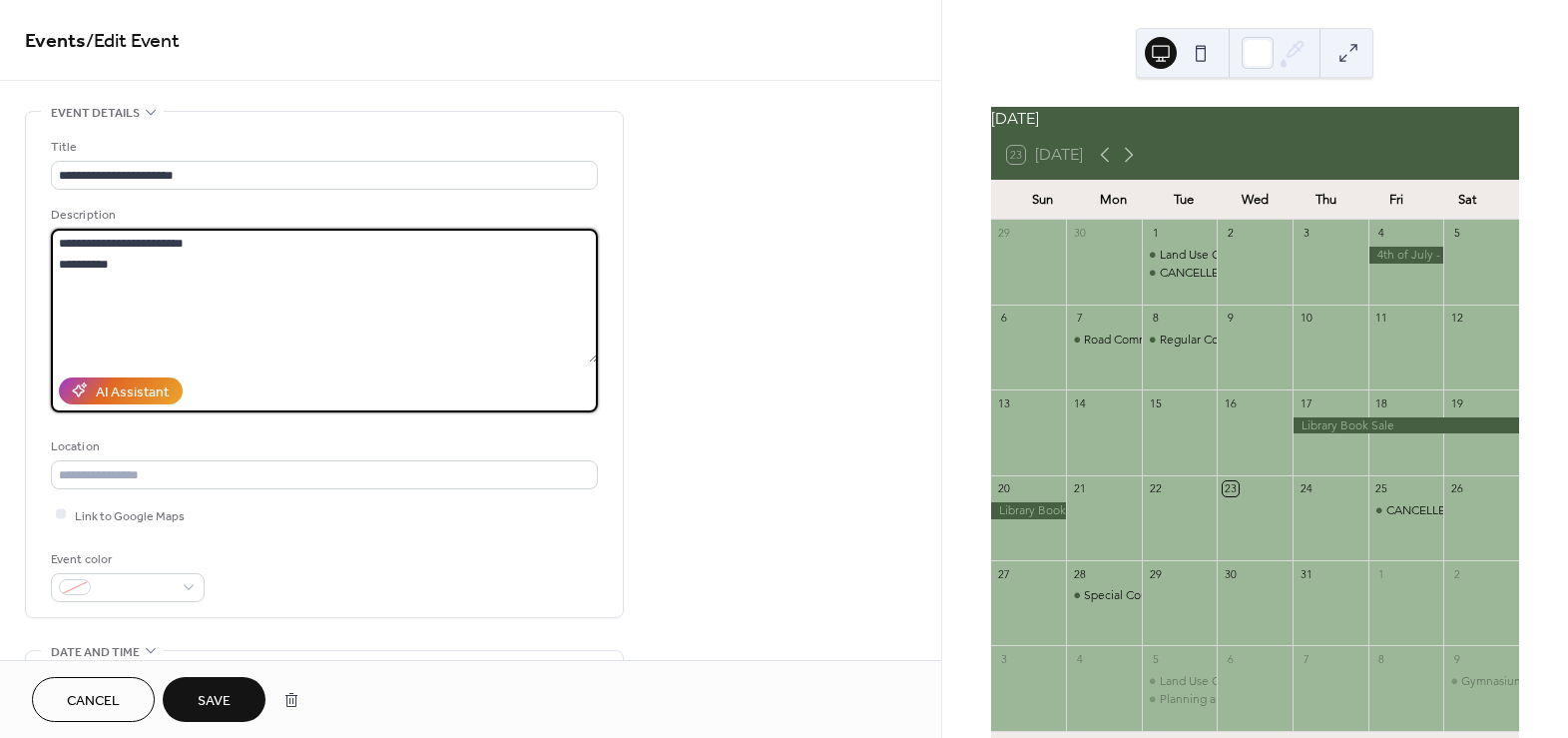 click on "**********" at bounding box center [324, 296] 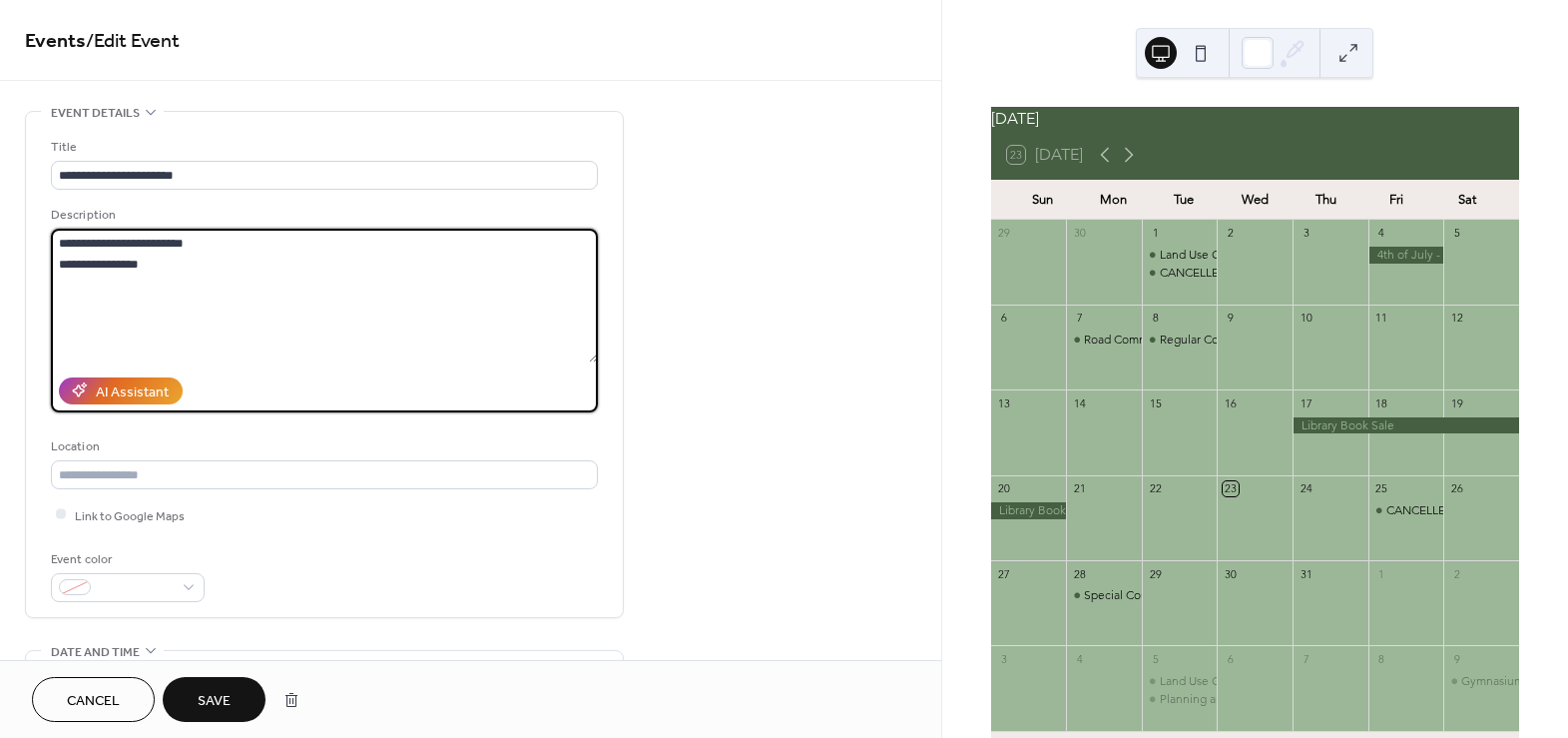 type on "**********" 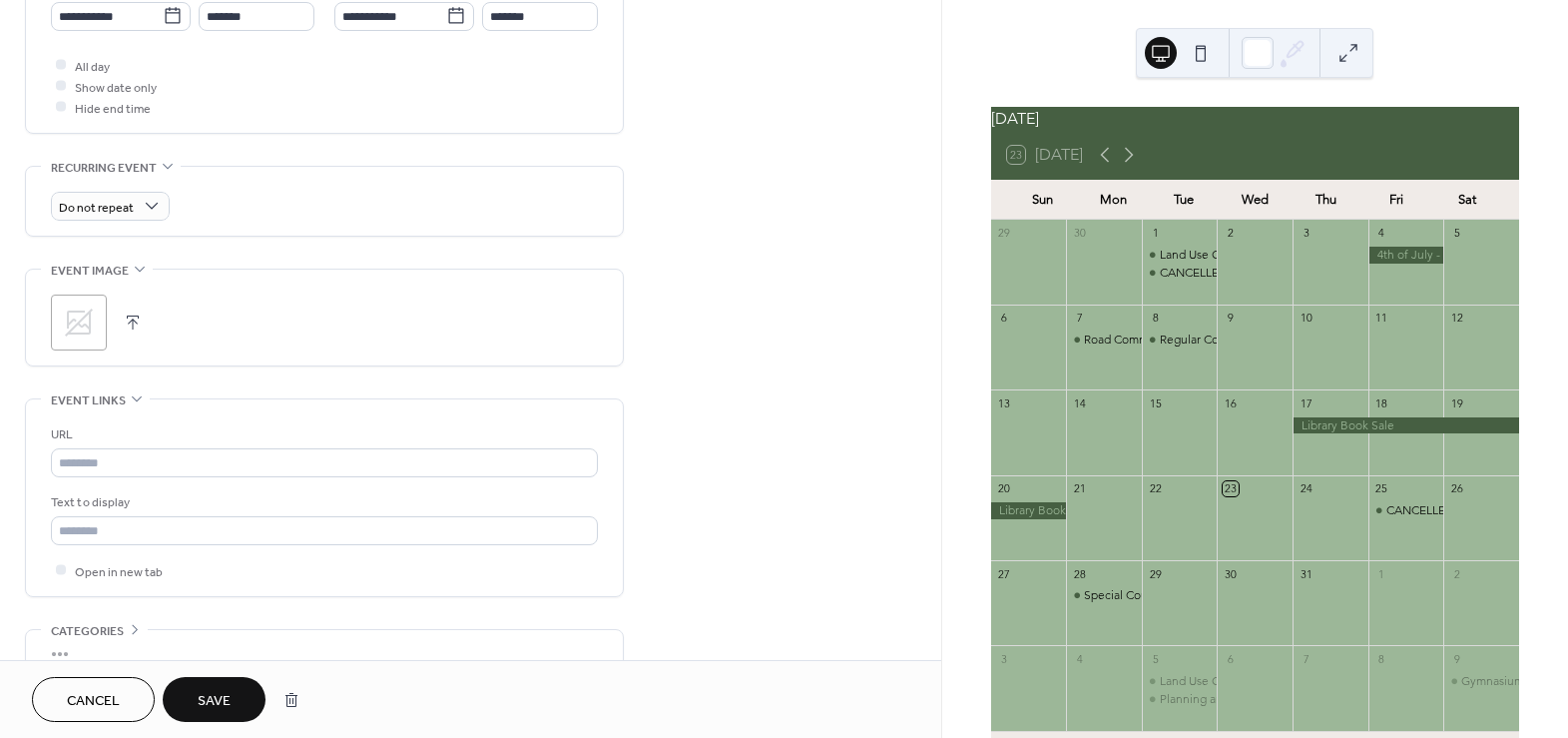 scroll, scrollTop: 726, scrollLeft: 0, axis: vertical 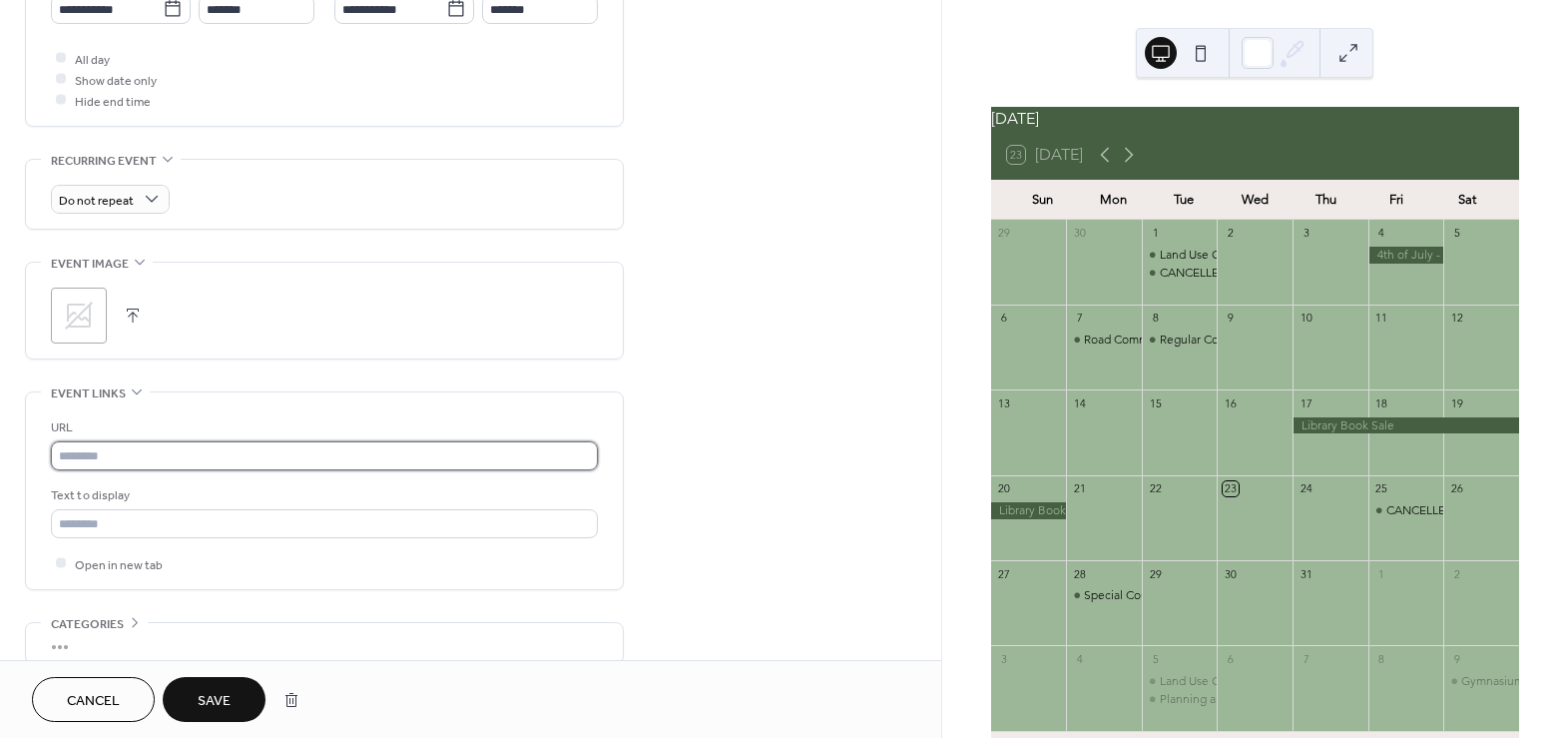 click at bounding box center (324, 455) 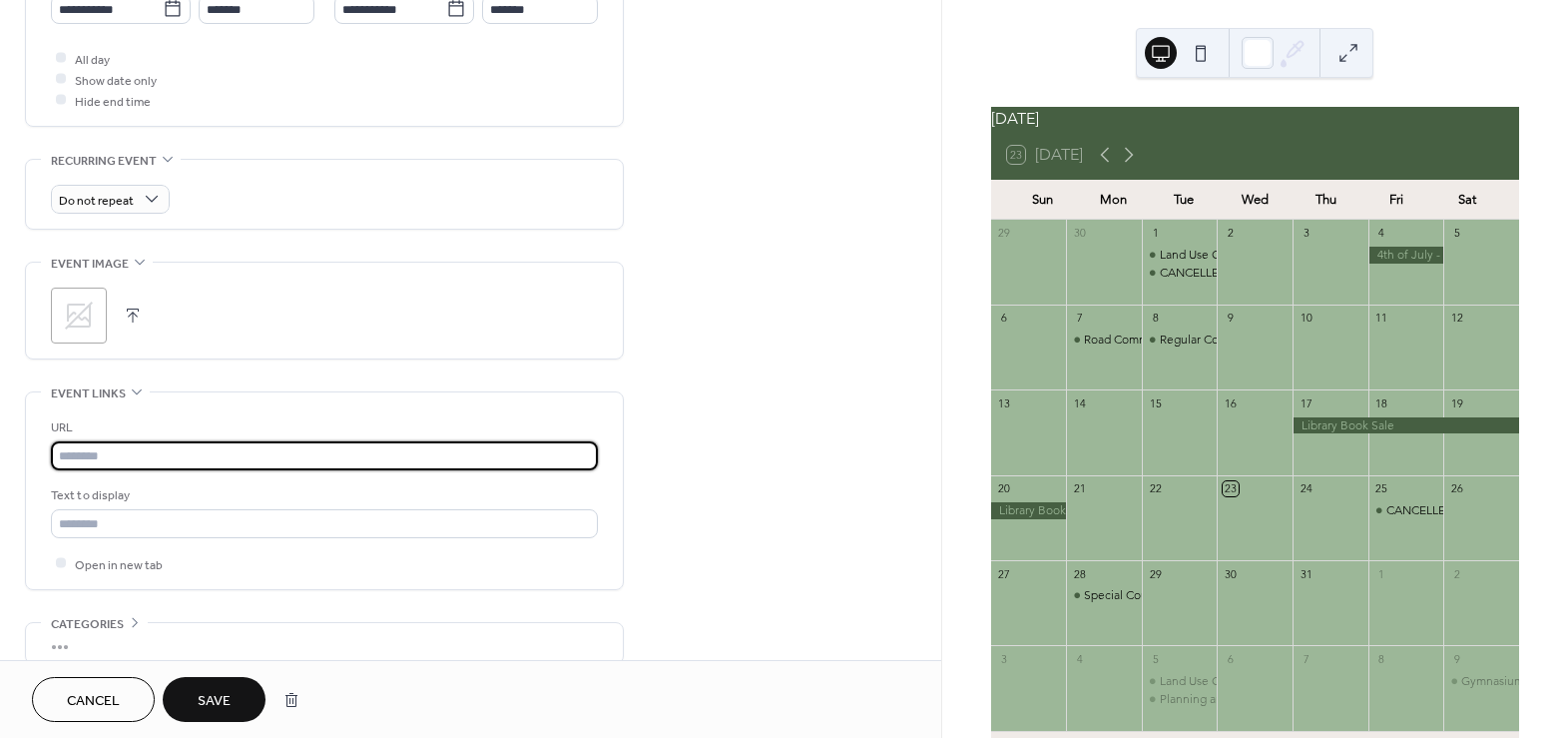paste on "**********" 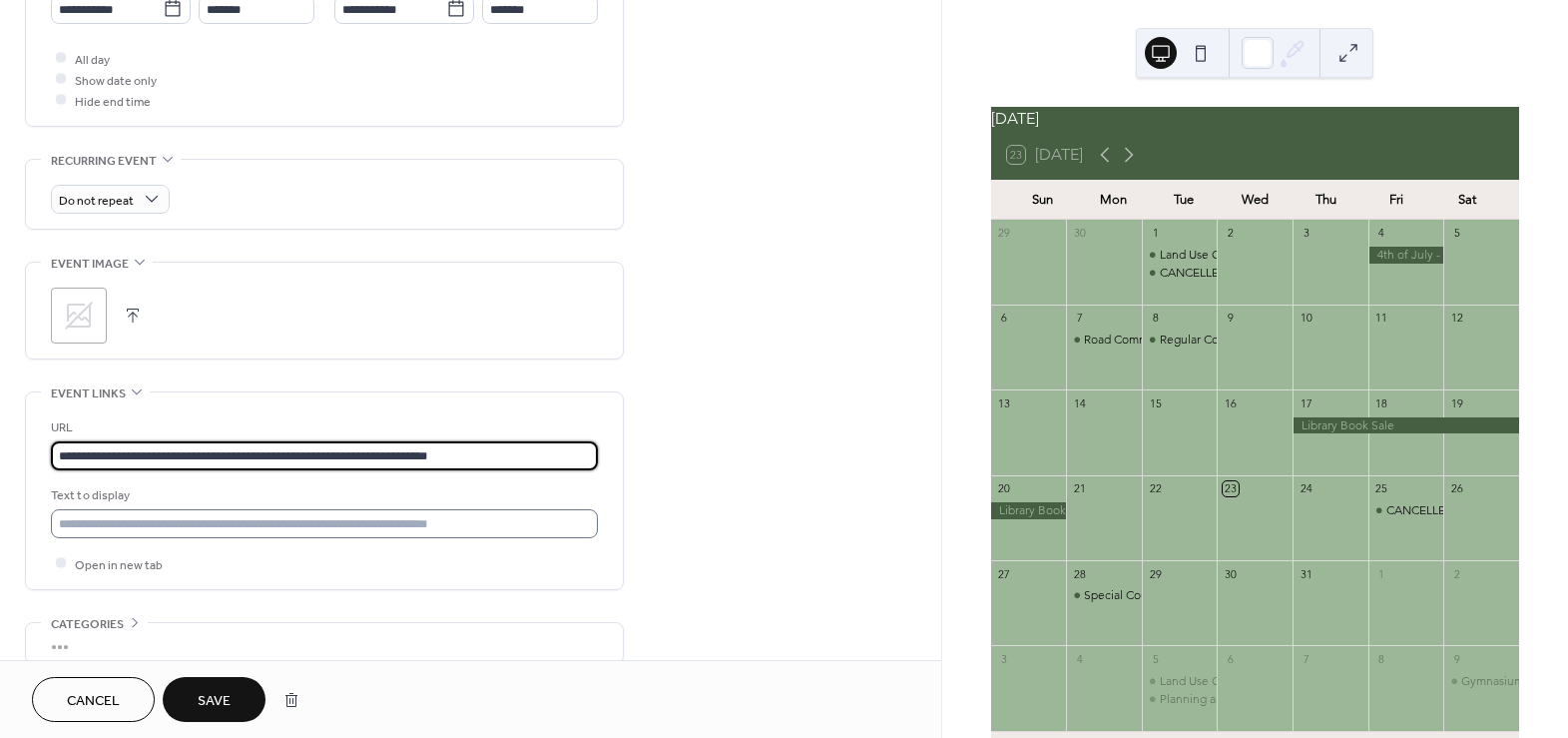 type on "**********" 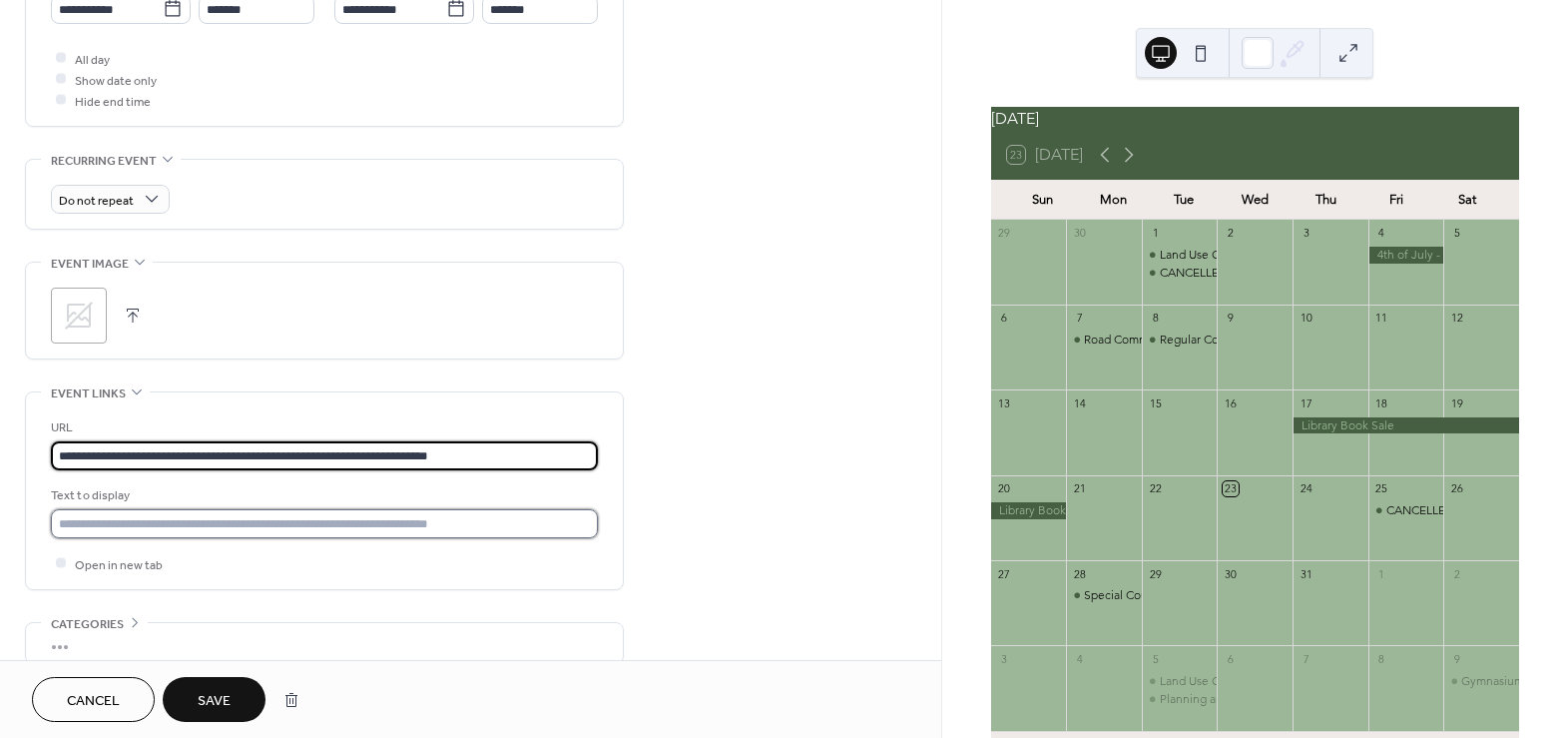click at bounding box center (324, 523) 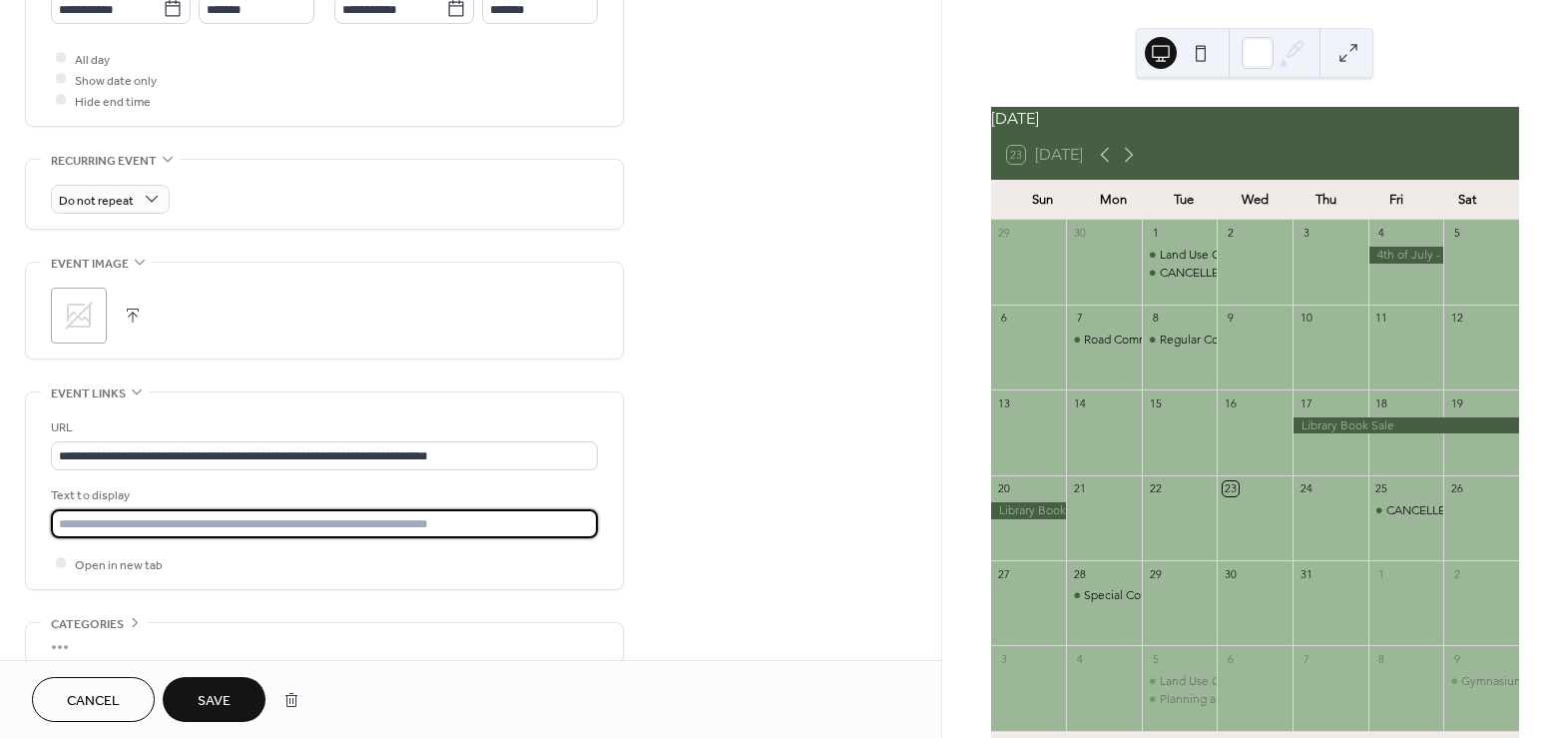 type on "**********" 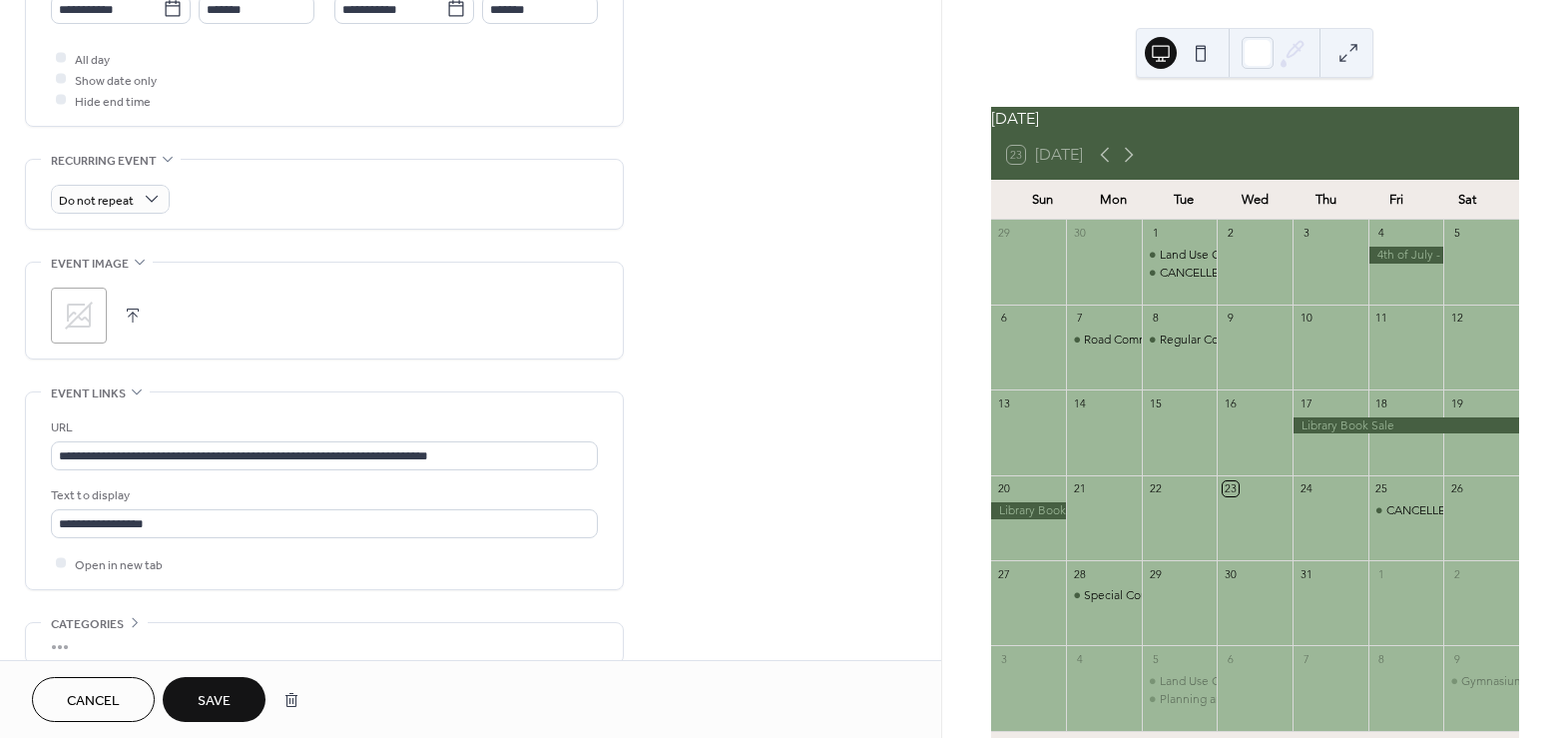 click on "Save" at bounding box center (214, 701) 